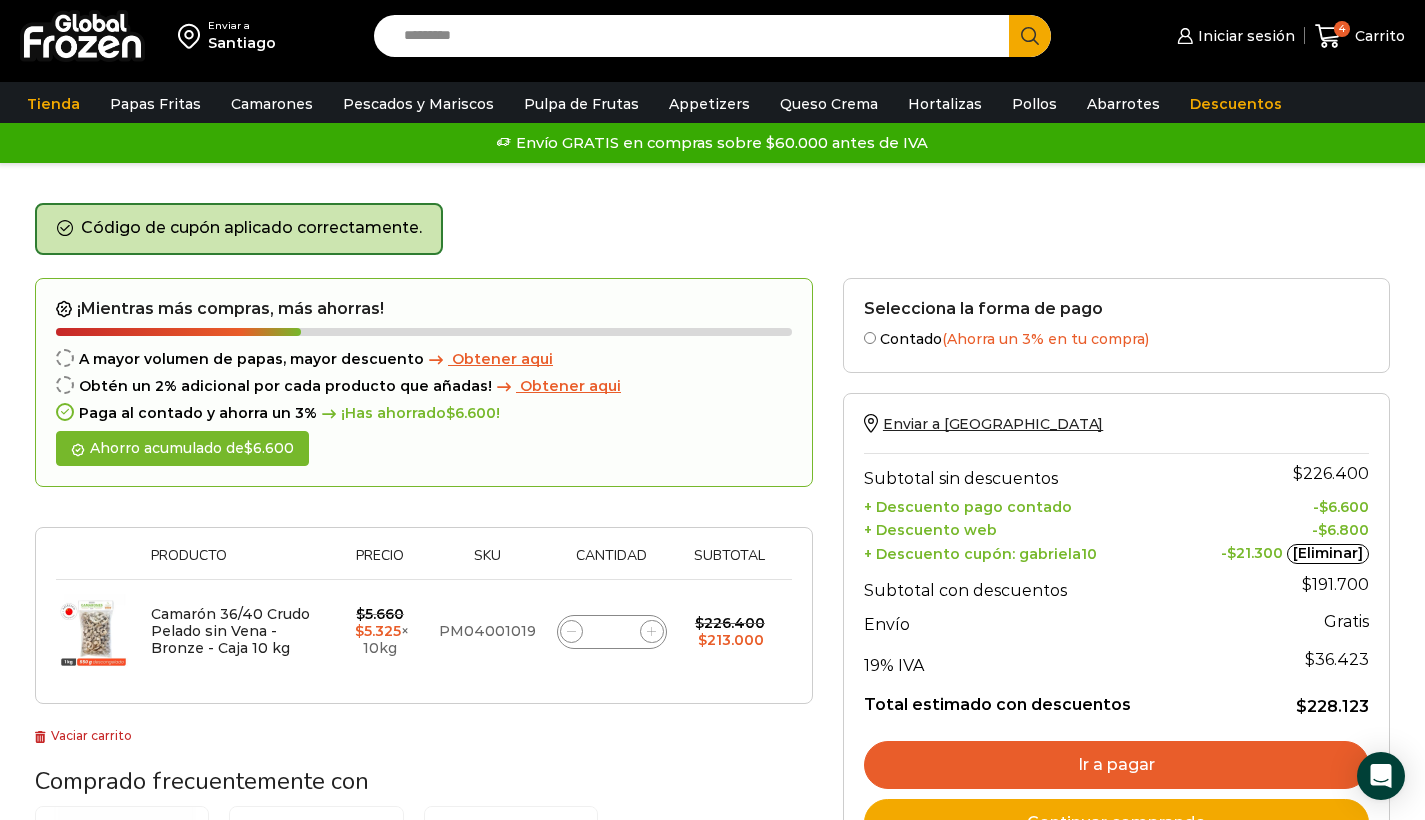 scroll, scrollTop: 0, scrollLeft: 0, axis: both 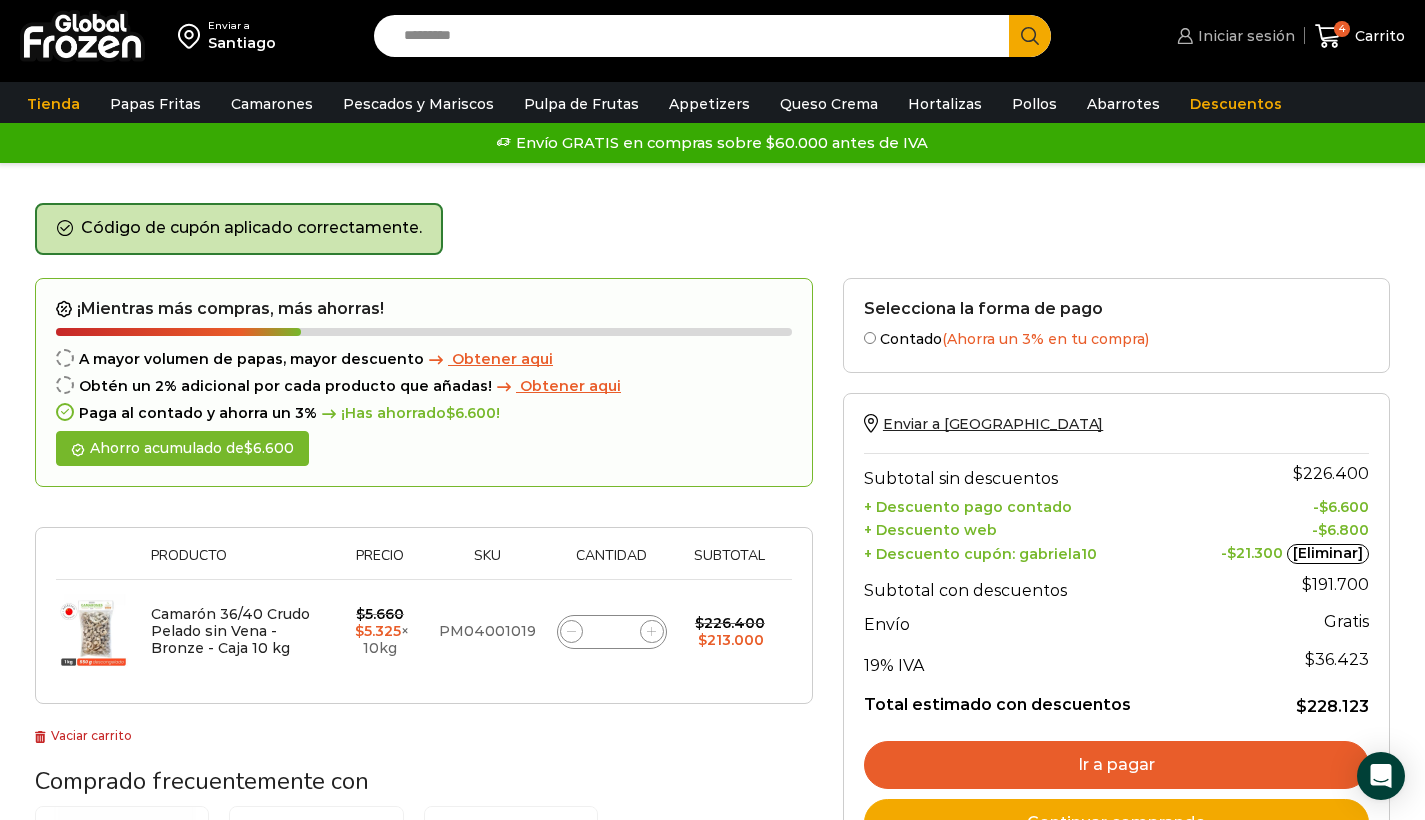 click on "Iniciar sesión" at bounding box center [1244, 36] 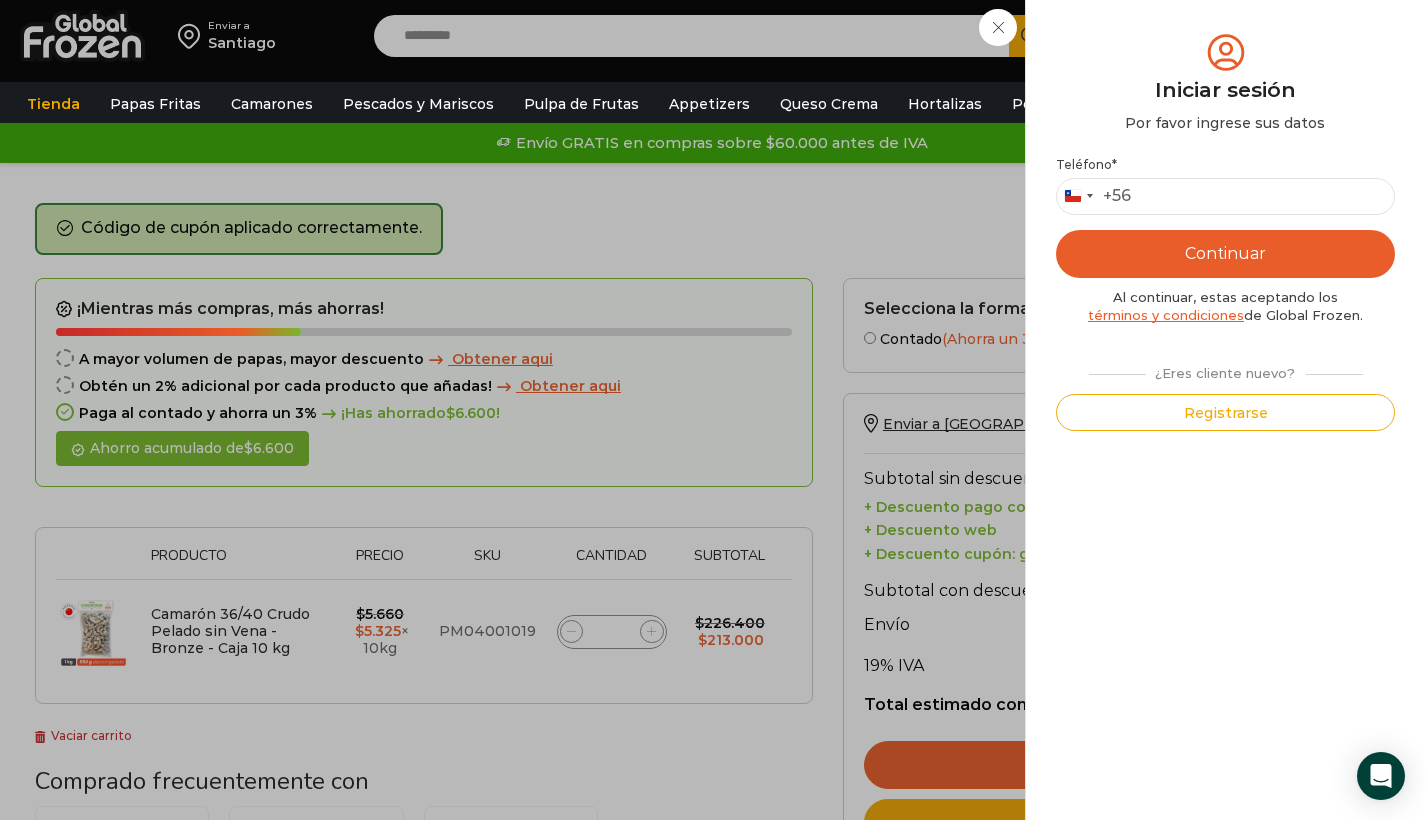 click on "Iniciar sesión
Mi cuenta
Login
Register
Iniciar sesión
Por favor ingrese sus datos
Iniciar sesión
Se envió un mensaje de WhatsApp con el código de verificación a tu teléfono
* ." at bounding box center (1233, 36) 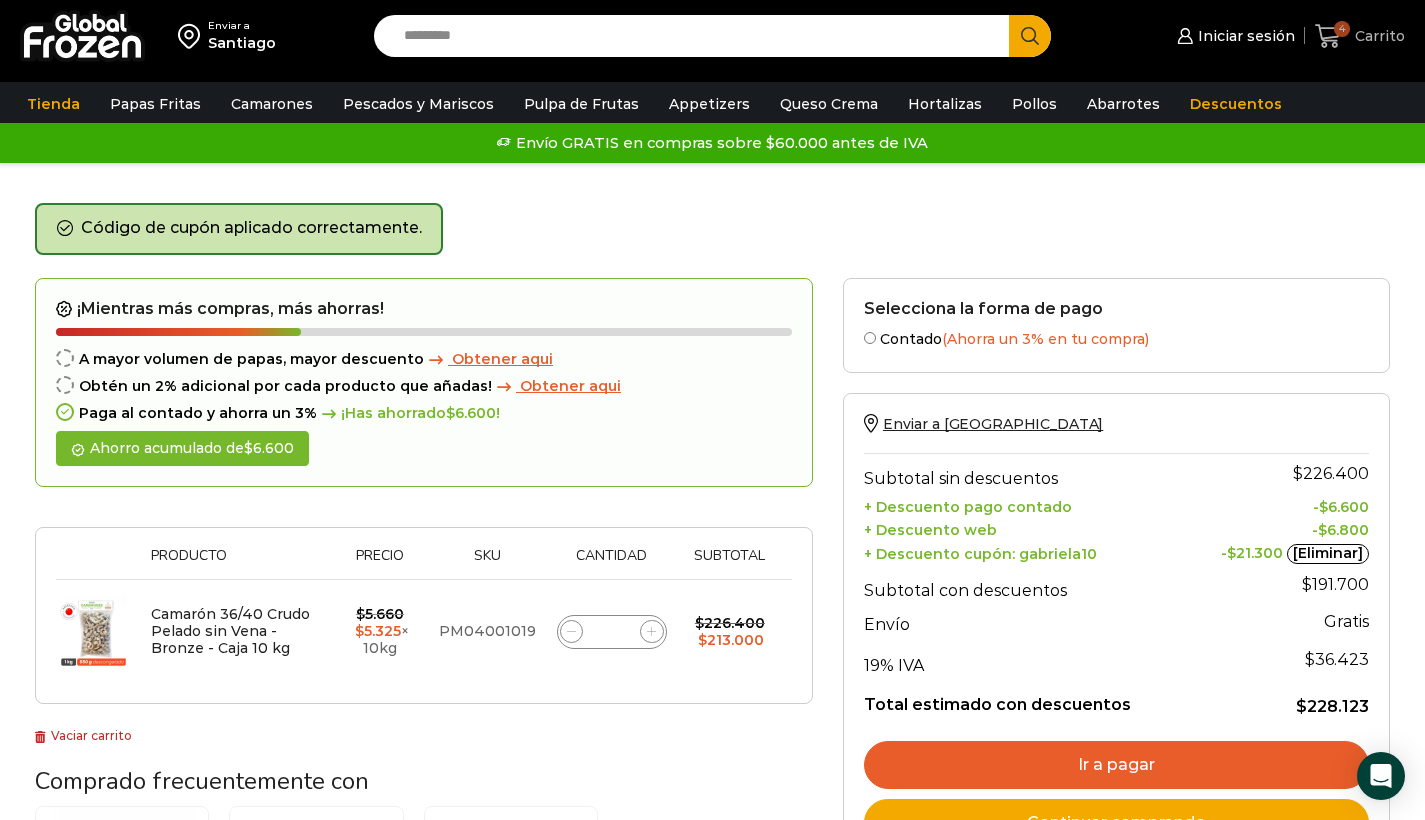 click on "4" at bounding box center (1332, 36) 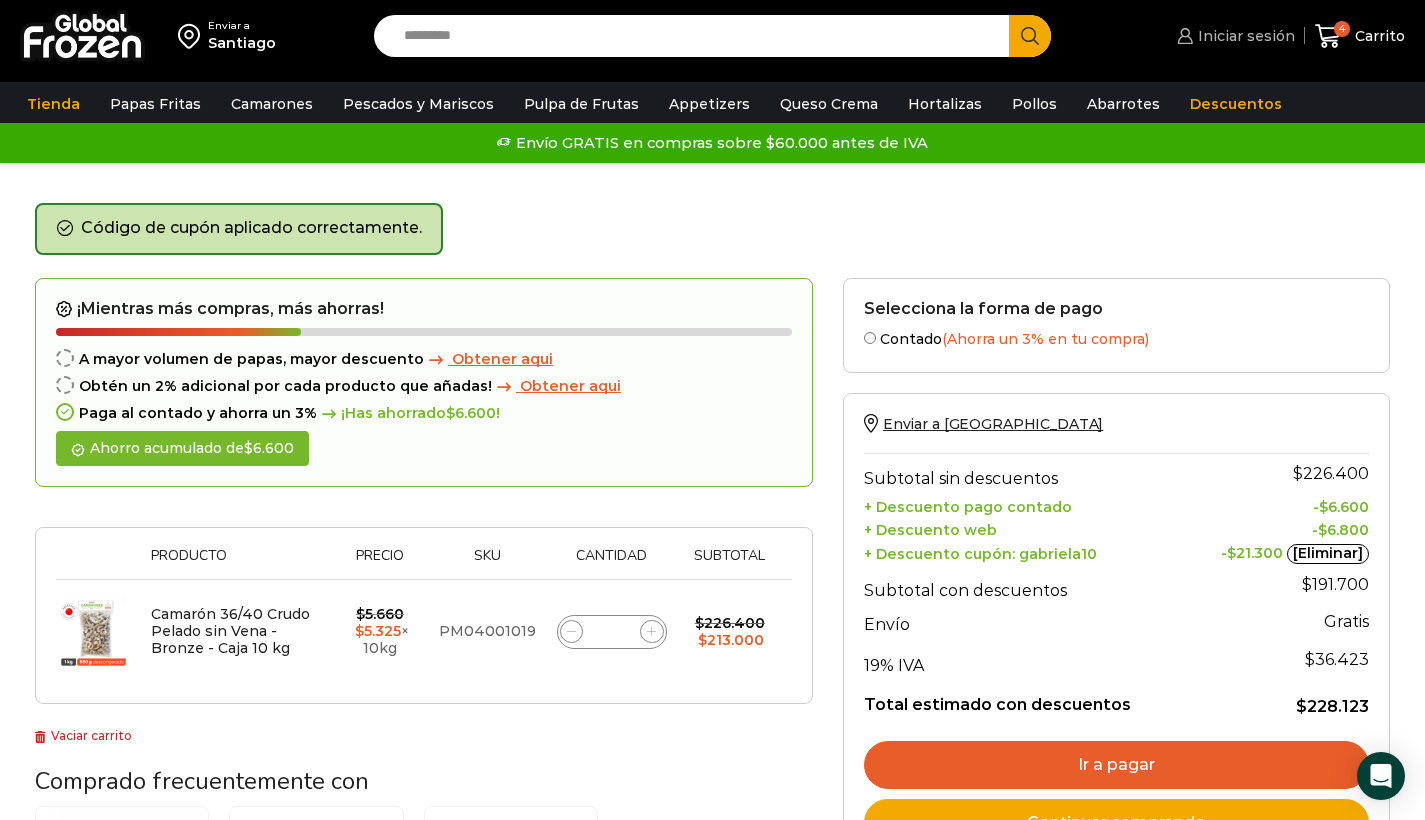 click on "Iniciar sesión" at bounding box center [1244, 36] 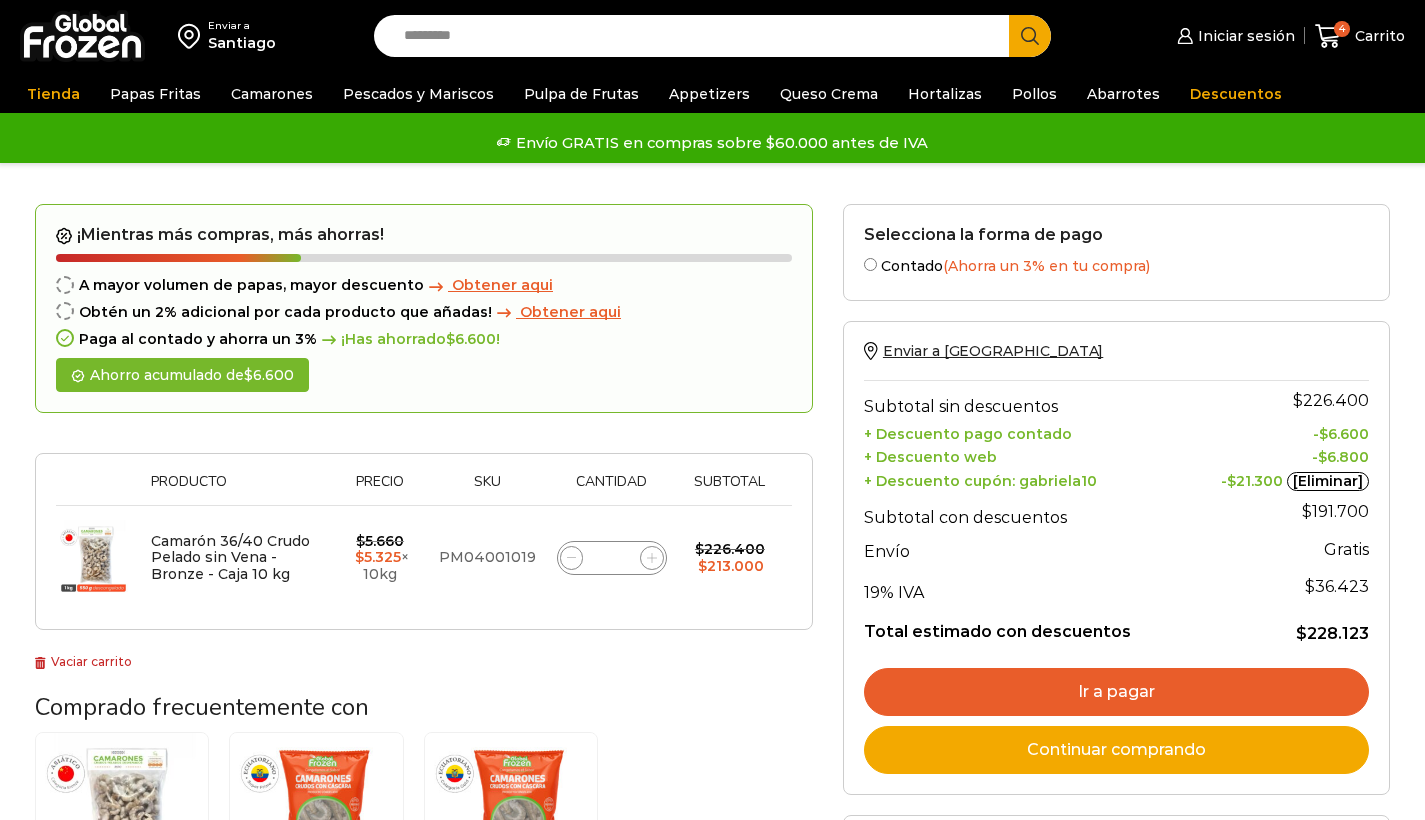 scroll, scrollTop: 0, scrollLeft: 0, axis: both 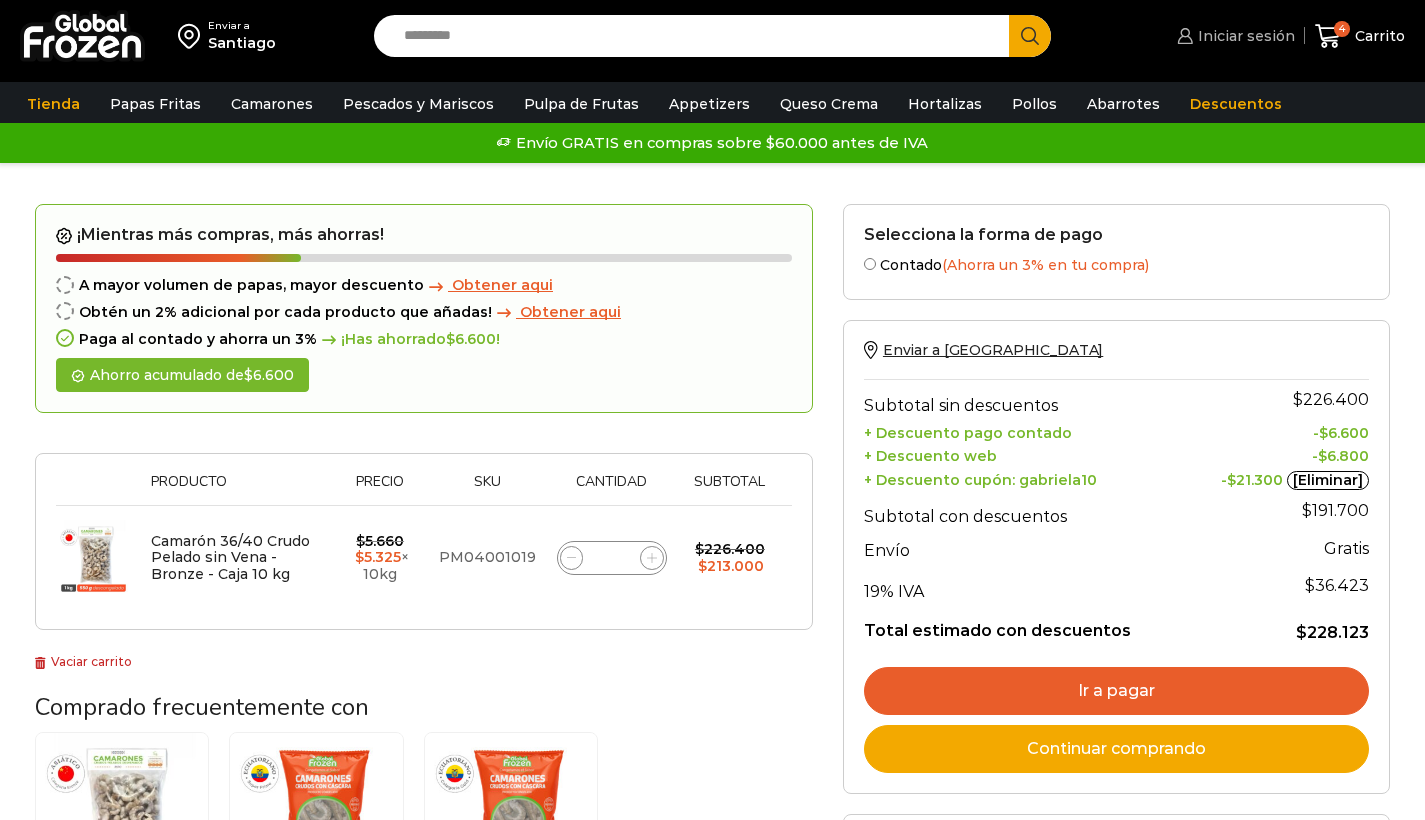 click on "Iniciar sesión" at bounding box center [1244, 36] 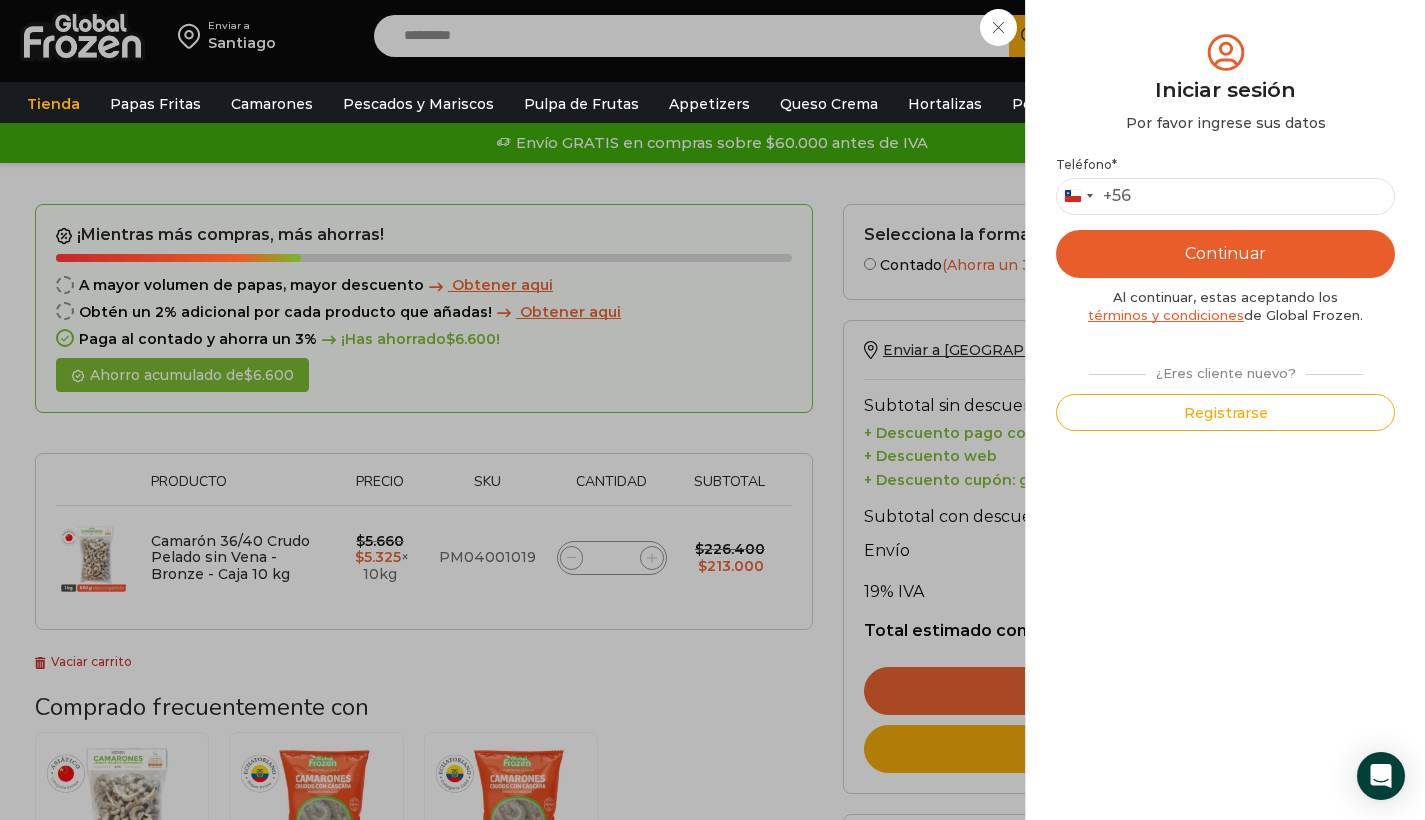click on "Registrarse" at bounding box center [1225, 412] 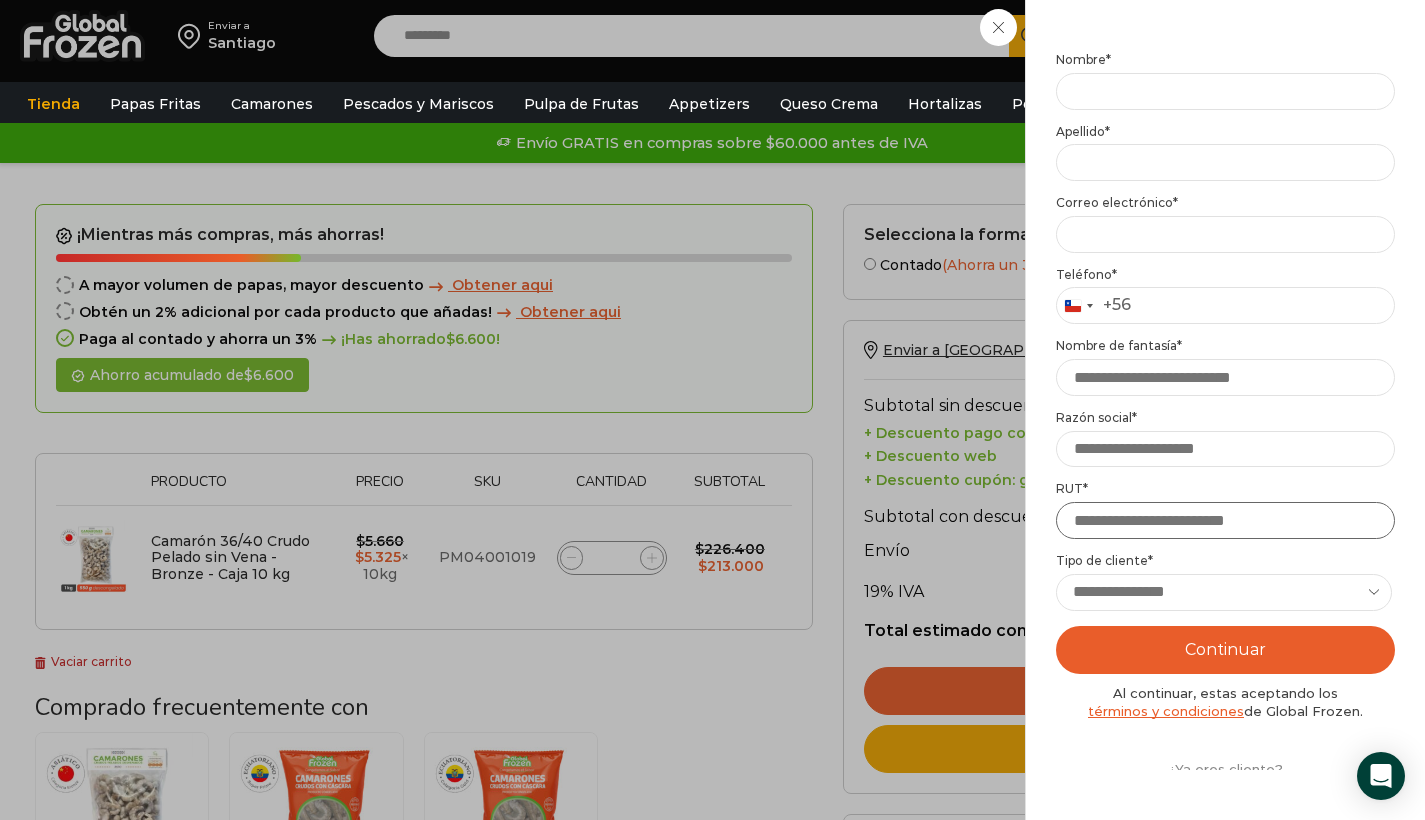 scroll, scrollTop: 3, scrollLeft: 0, axis: vertical 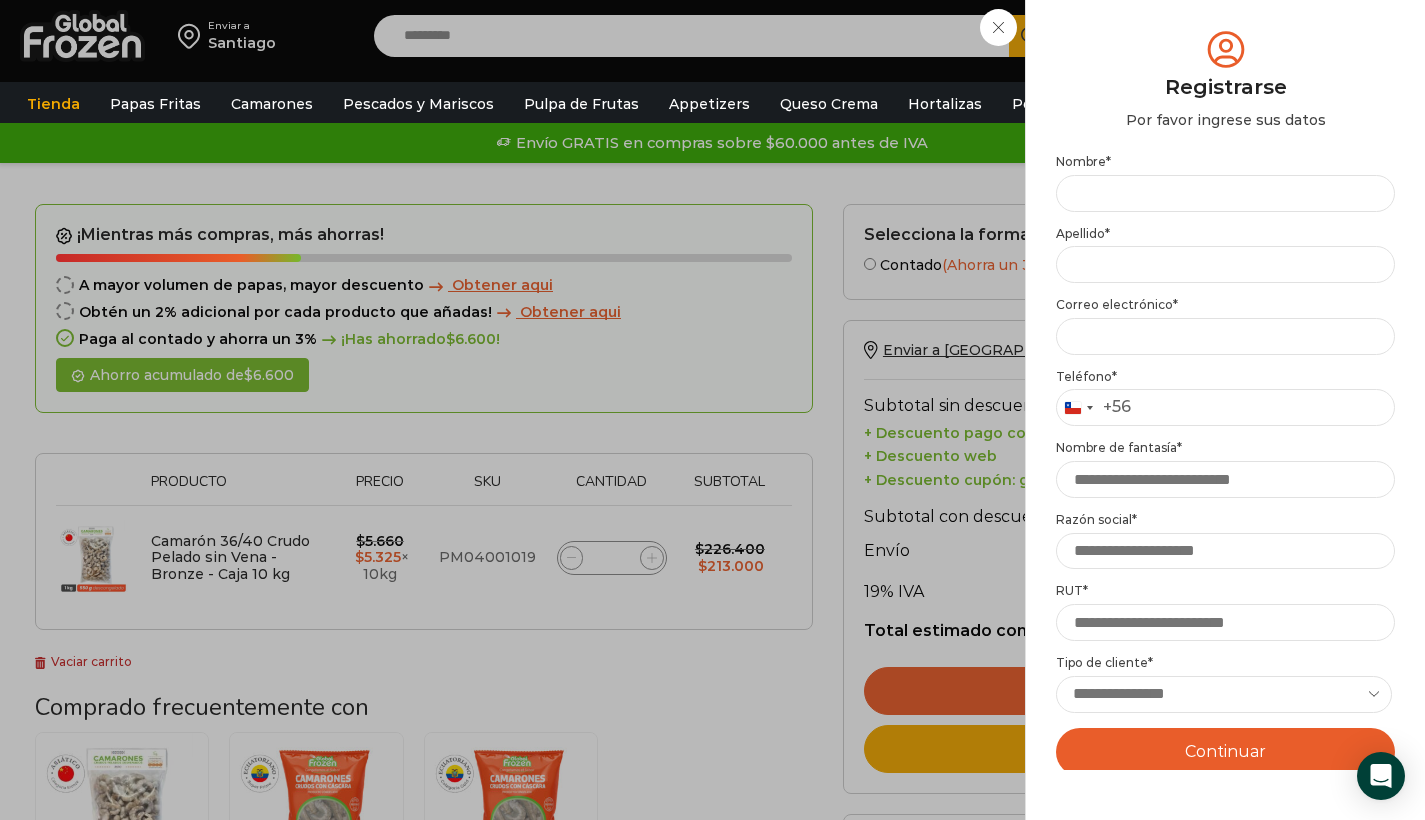 click on "Iniciar sesión
Mi cuenta
Login
Register
Iniciar sesión
Por favor ingrese sus datos
Iniciar sesión
Se envió un mensaje de WhatsApp con el código de verificación a tu teléfono
* ." at bounding box center [1233, 36] 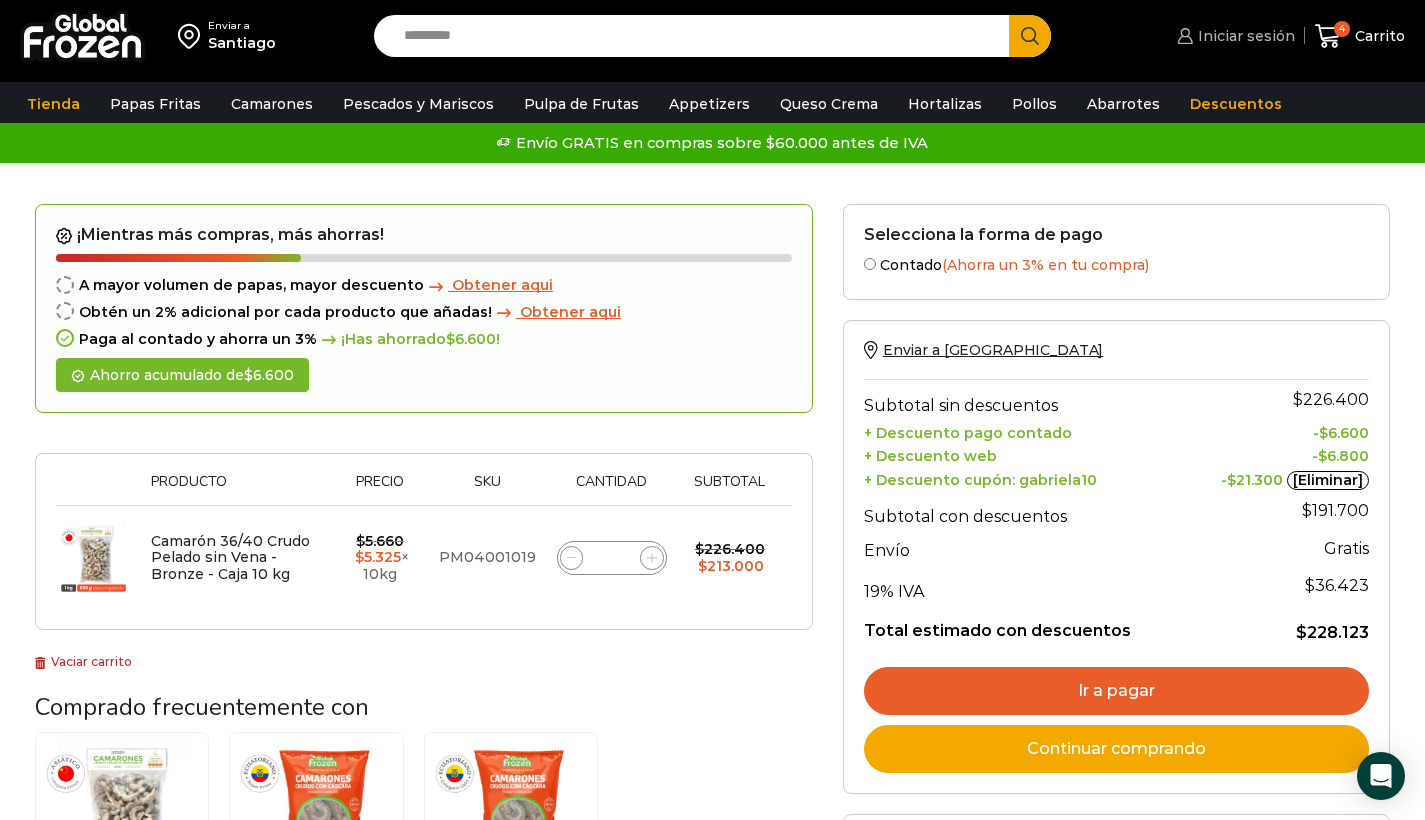 click on "Iniciar sesión" at bounding box center [1244, 36] 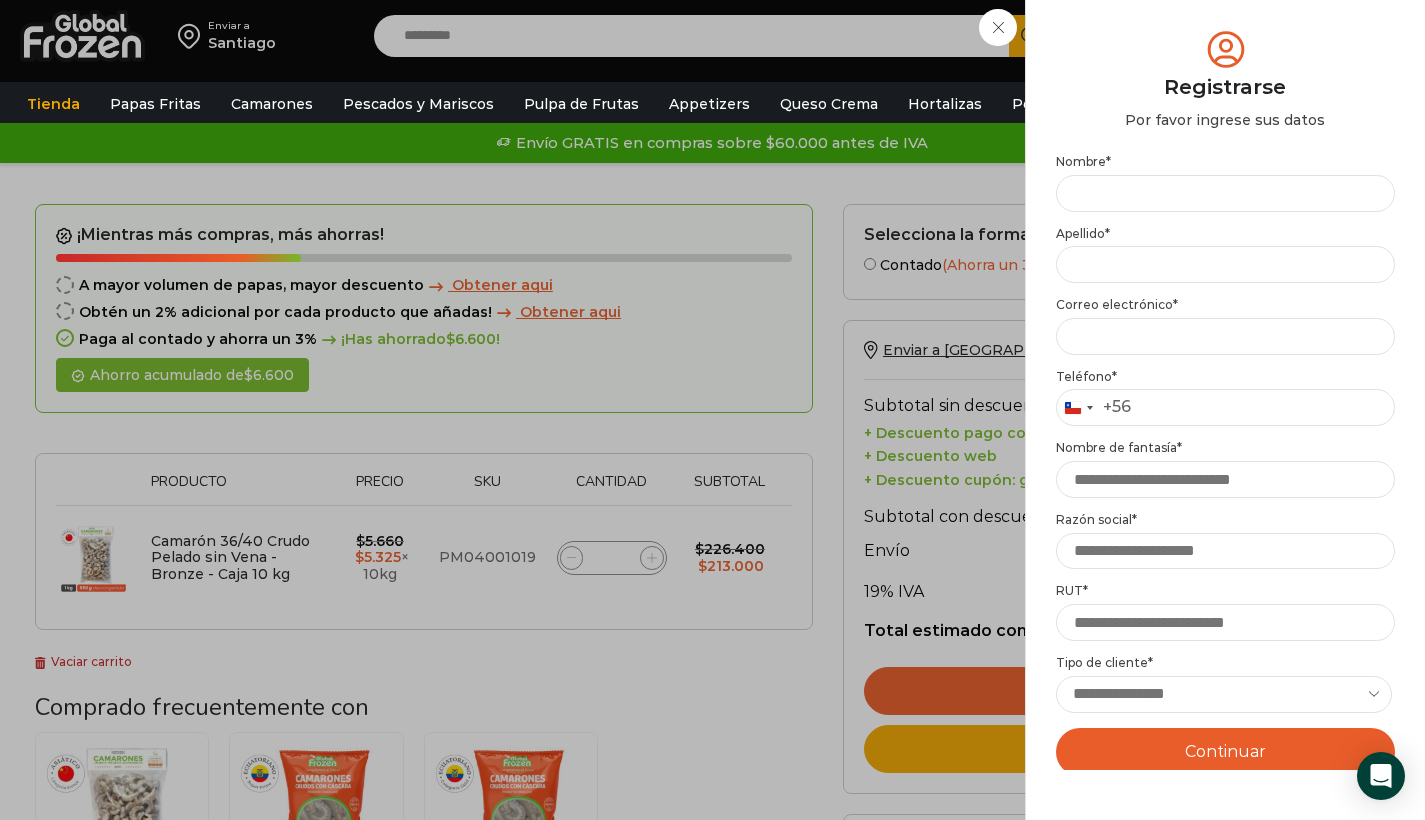 click on "Iniciar sesión
Mi cuenta
Login
Register
Iniciar sesión
Por favor ingrese sus datos
Iniciar sesión
Se envió un mensaje de WhatsApp con el código de verificación a tu teléfono
* ." at bounding box center (1233, 36) 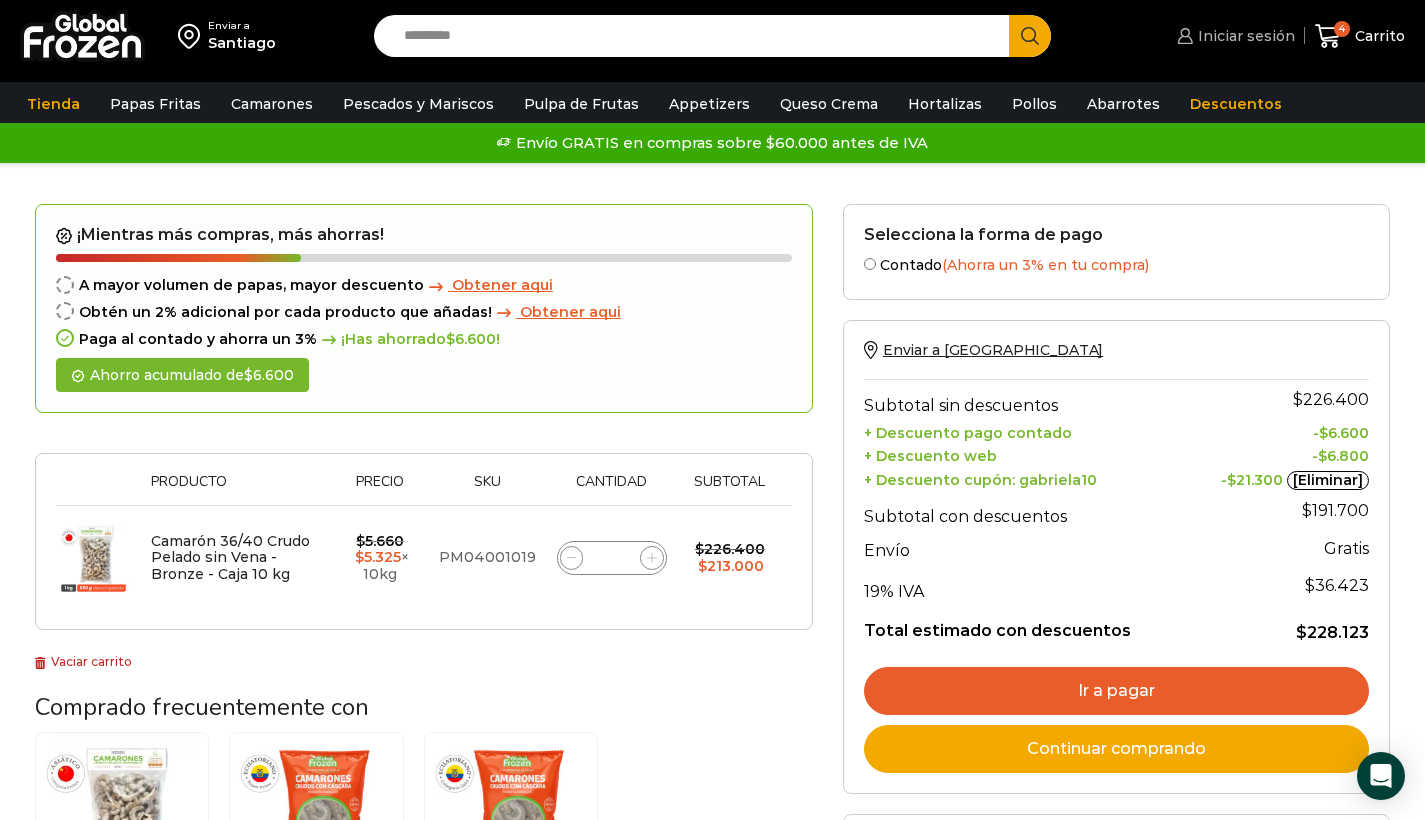 click on "Iniciar sesión" at bounding box center [1244, 36] 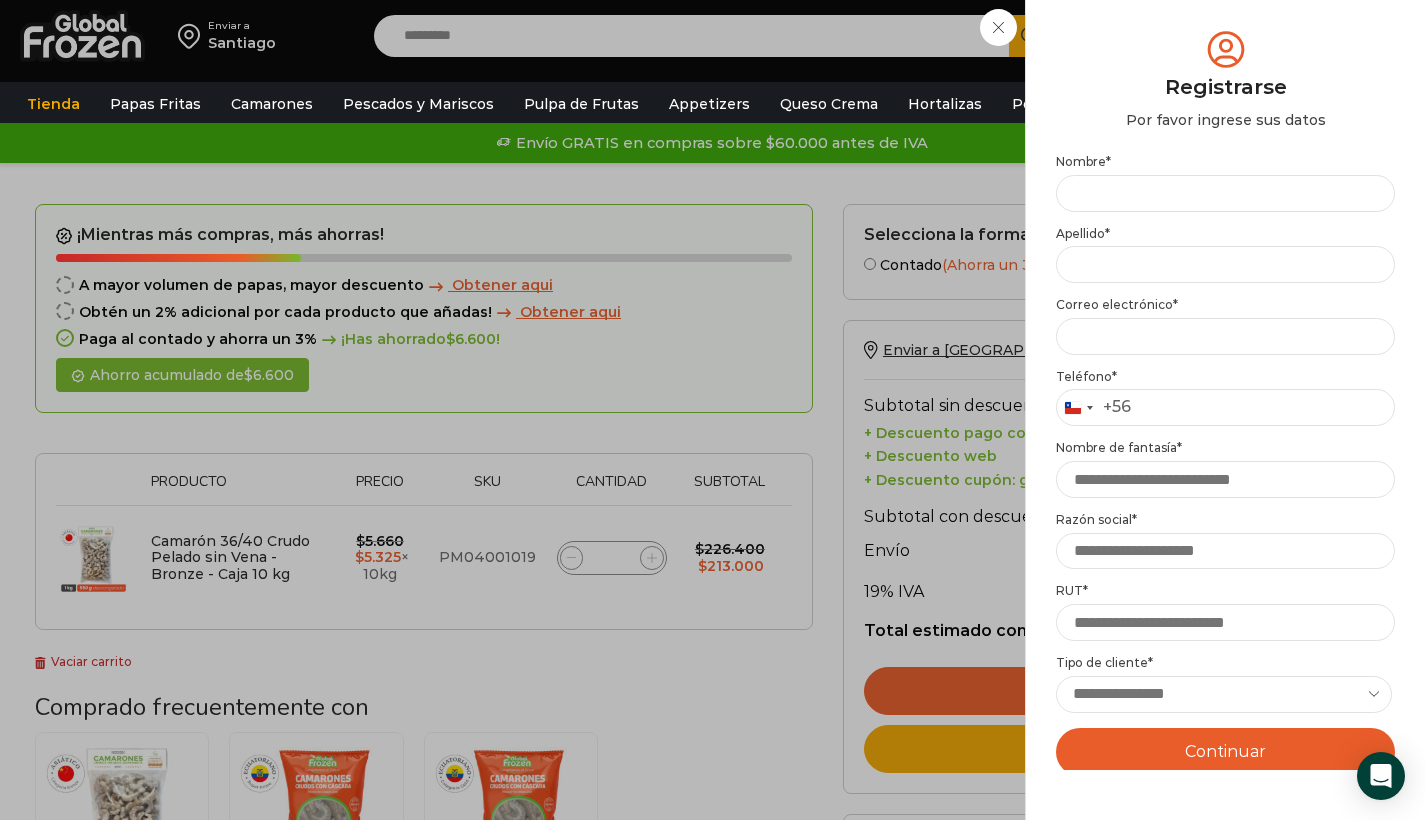 click on "Iniciar sesión
Mi cuenta
Login
Register
Iniciar sesión
Por favor ingrese sus datos
Iniciar sesión
Se envió un mensaje de WhatsApp con el código de verificación a tu teléfono
* ." at bounding box center (1233, 36) 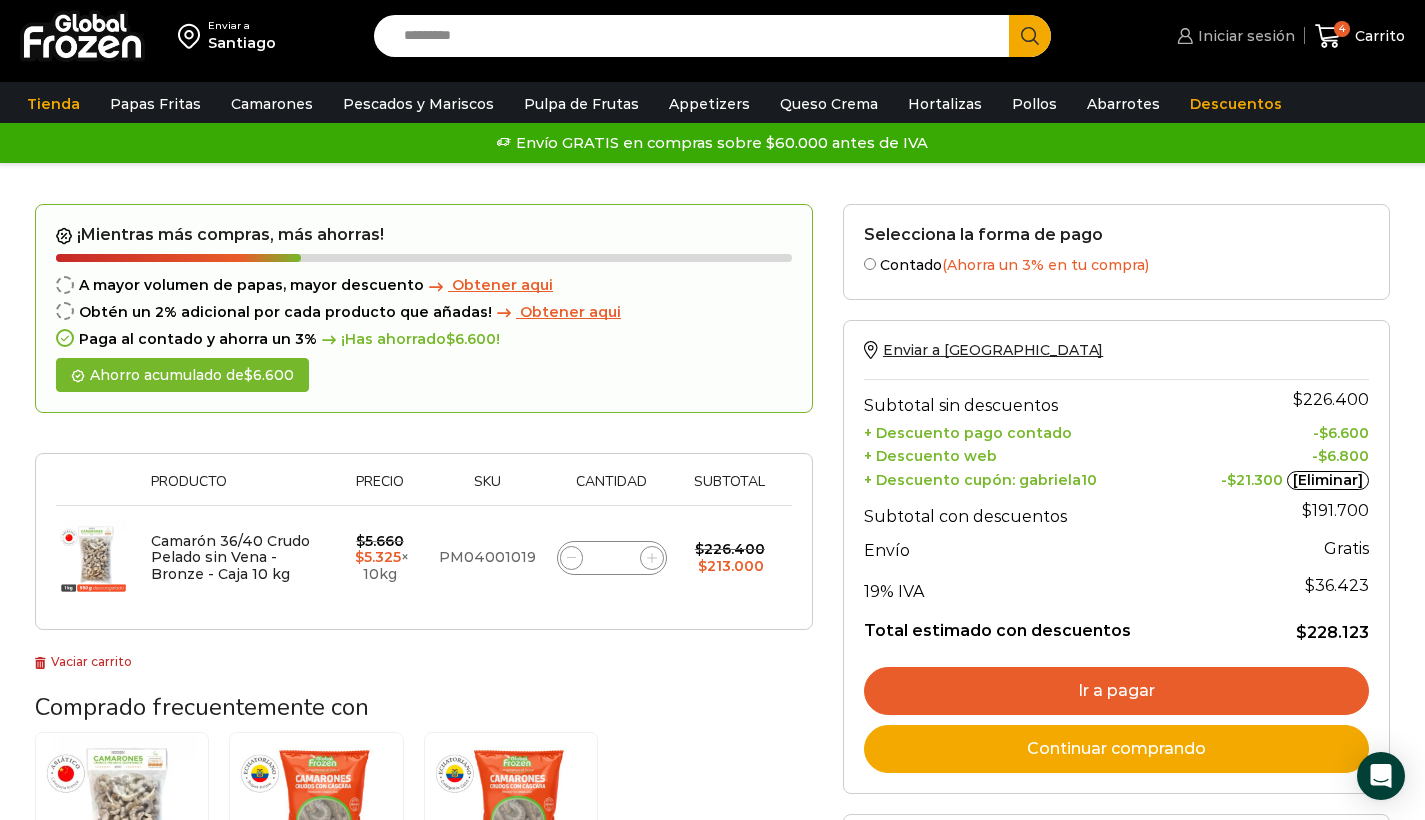 click on "Iniciar sesión" at bounding box center [1244, 36] 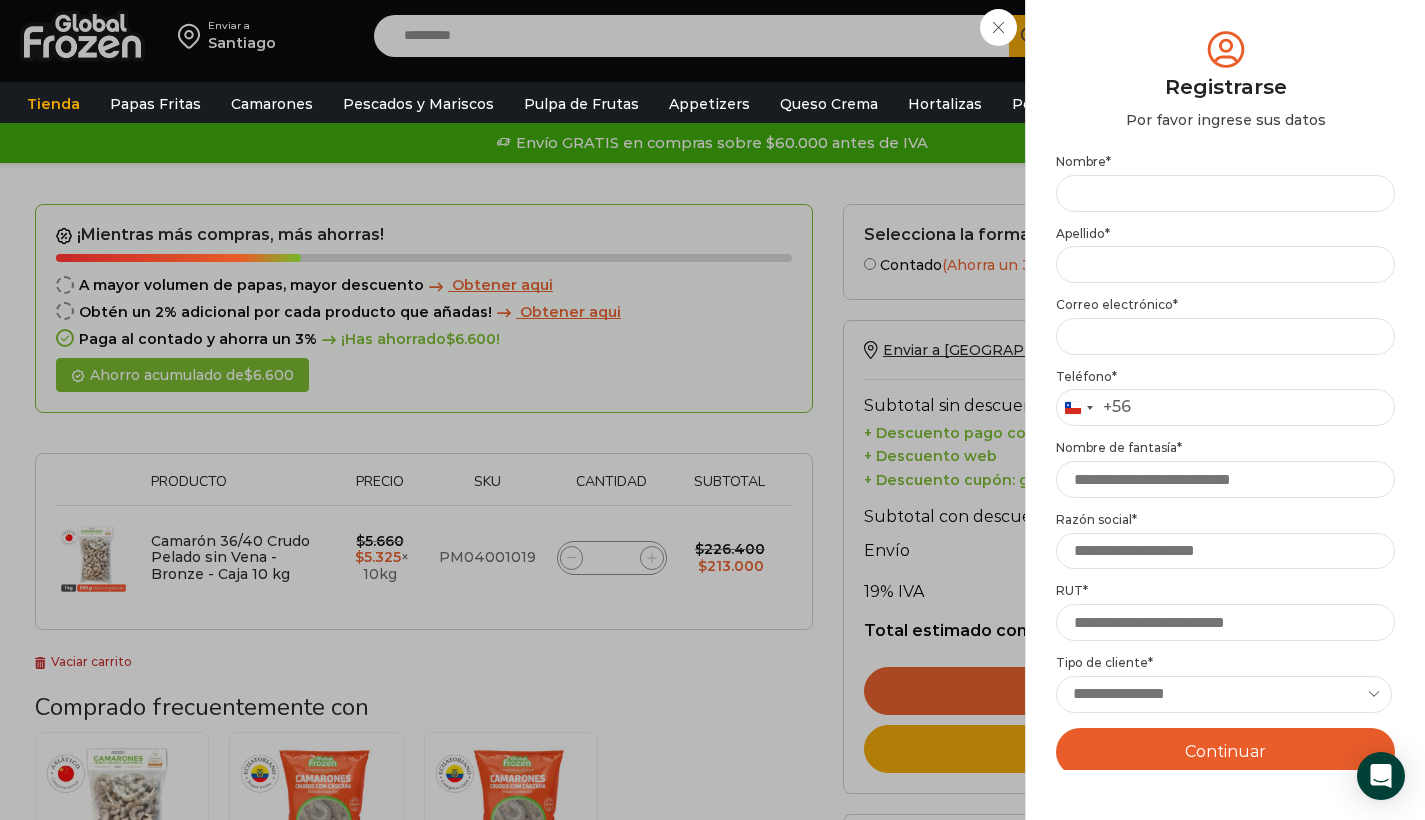 scroll, scrollTop: 156, scrollLeft: 0, axis: vertical 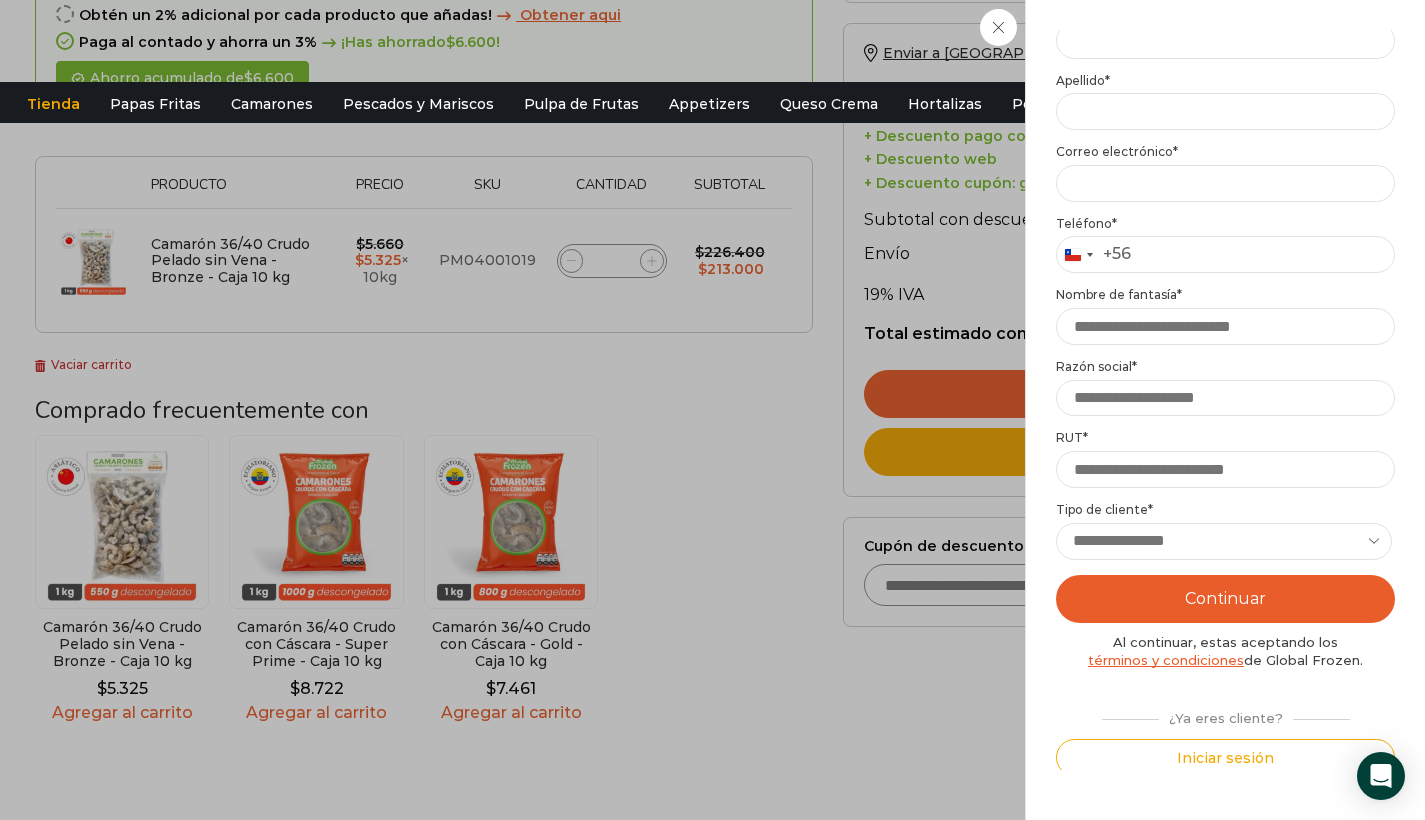 click on "Iniciar sesión" at bounding box center (1225, 757) 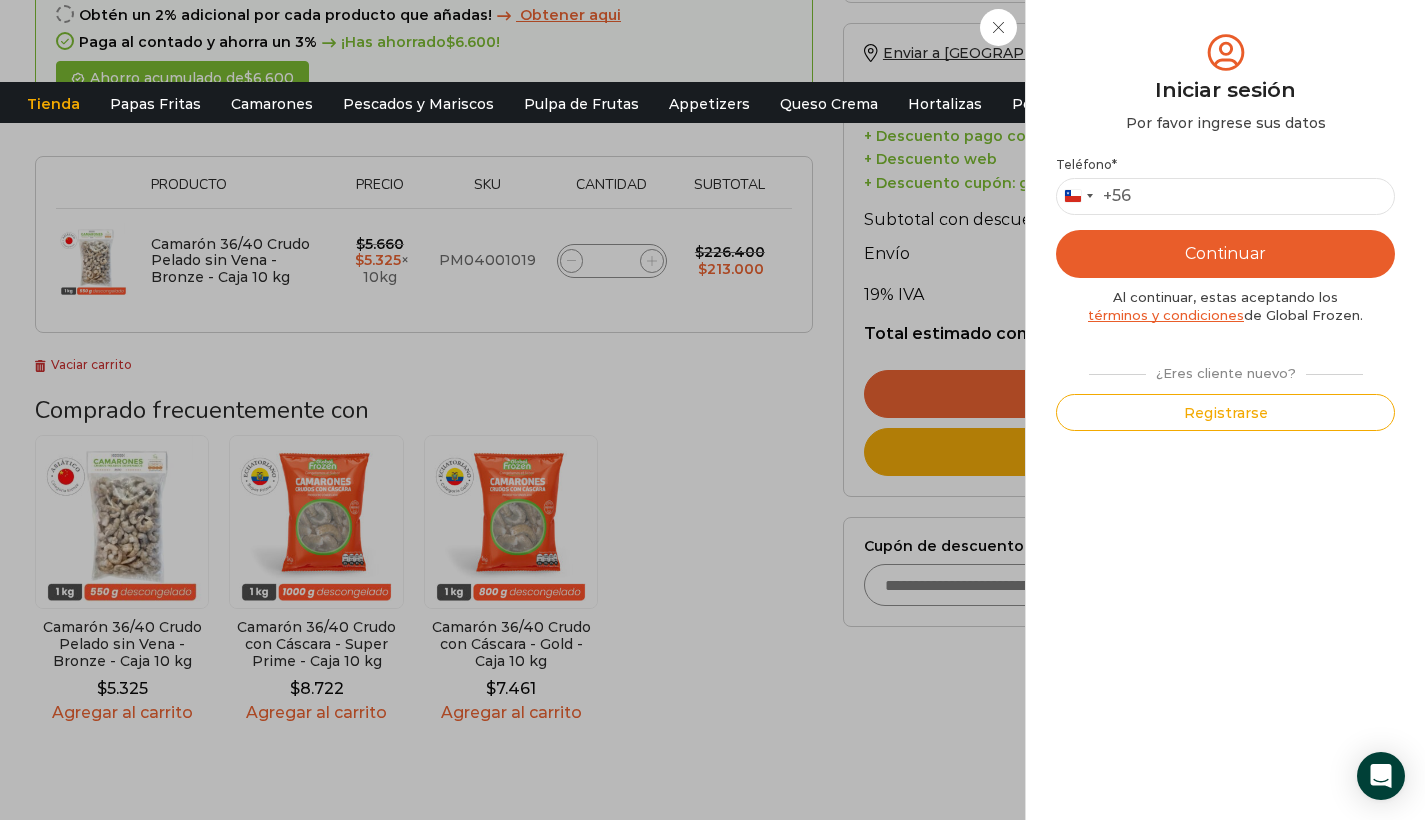 scroll, scrollTop: 0, scrollLeft: 0, axis: both 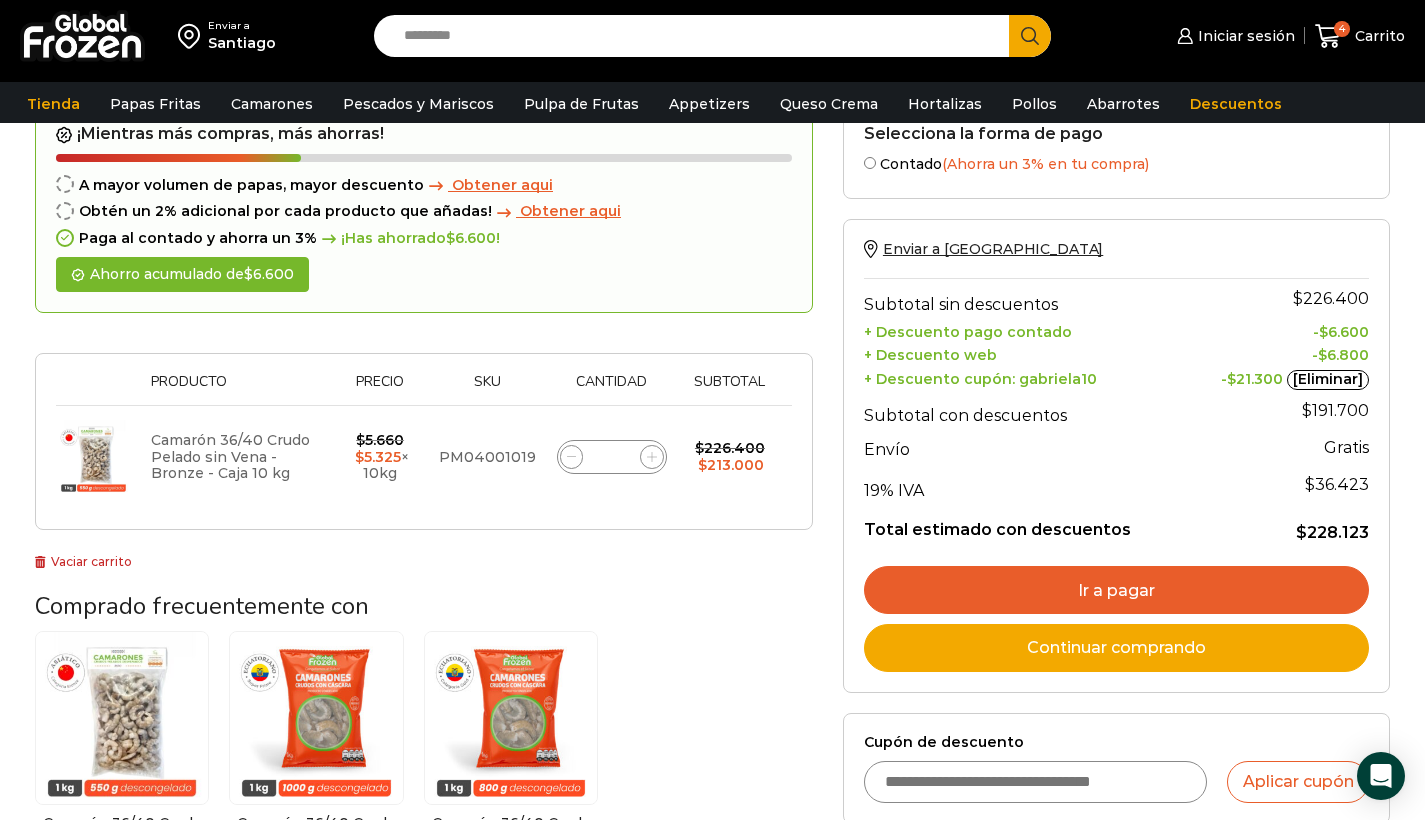 drag, startPoint x: 203, startPoint y: 470, endPoint x: 169, endPoint y: 469, distance: 34.0147 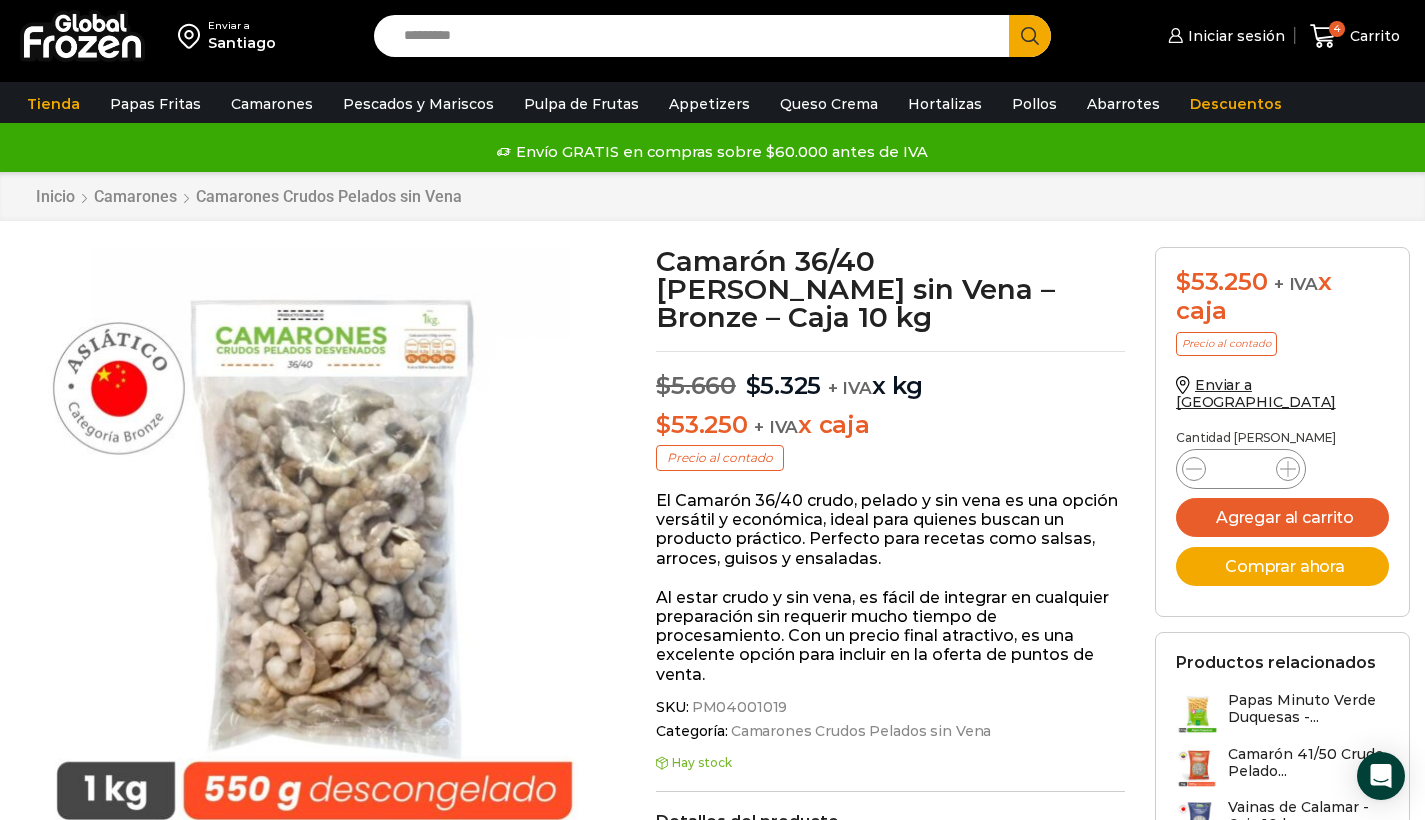 scroll, scrollTop: 1, scrollLeft: 0, axis: vertical 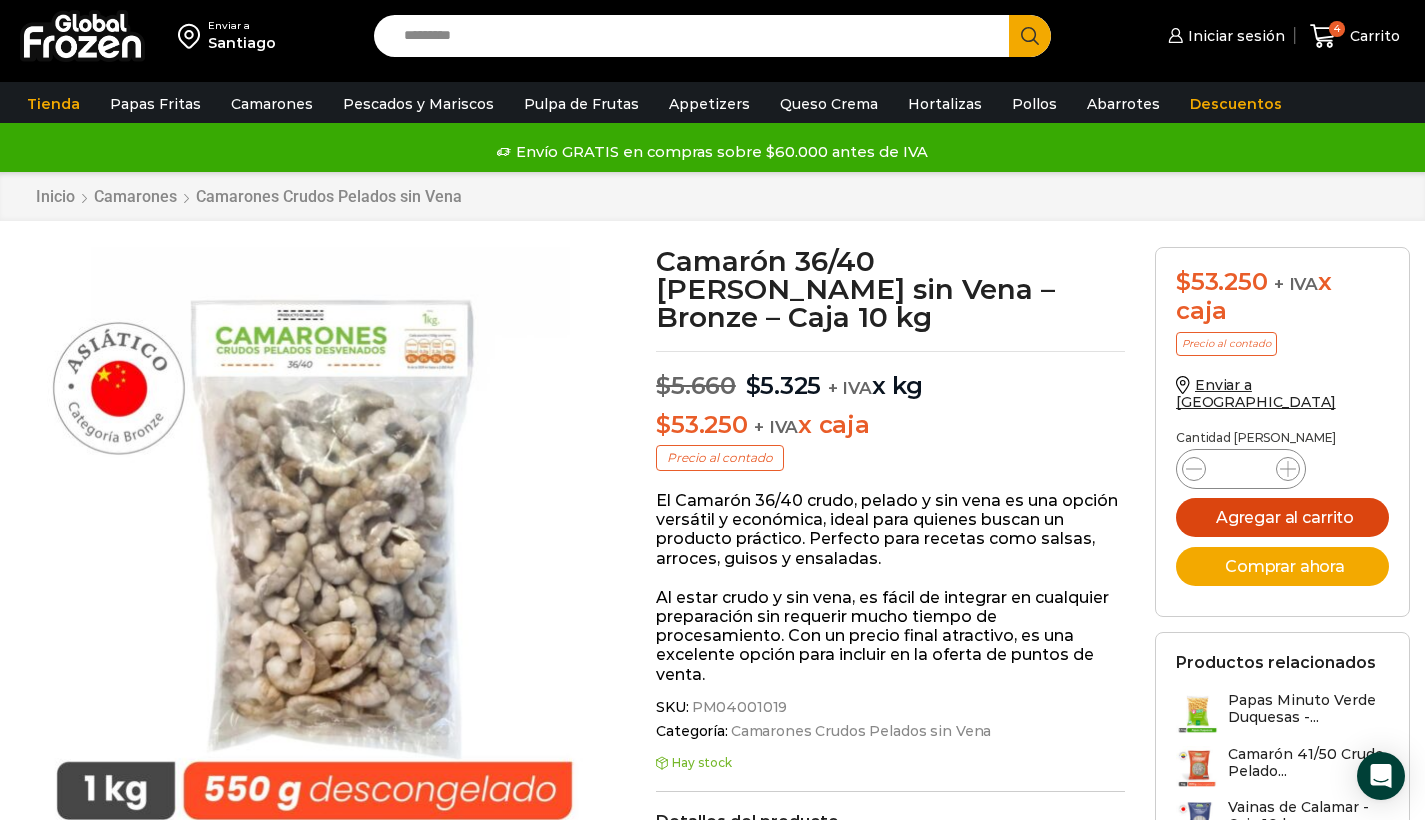 click on "Agregar al carrito" at bounding box center (1282, 517) 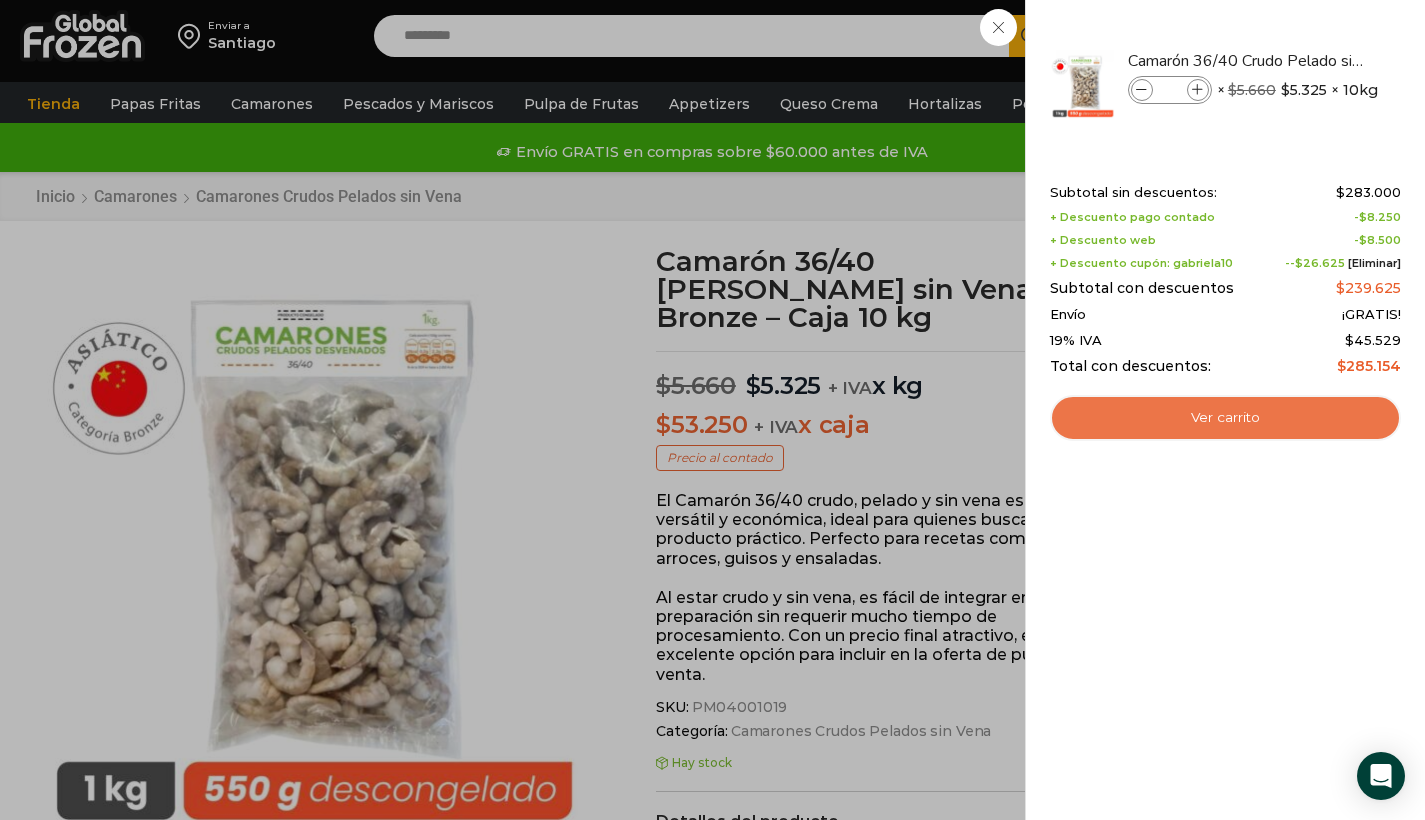 click on "Ver carrito" at bounding box center (1225, 418) 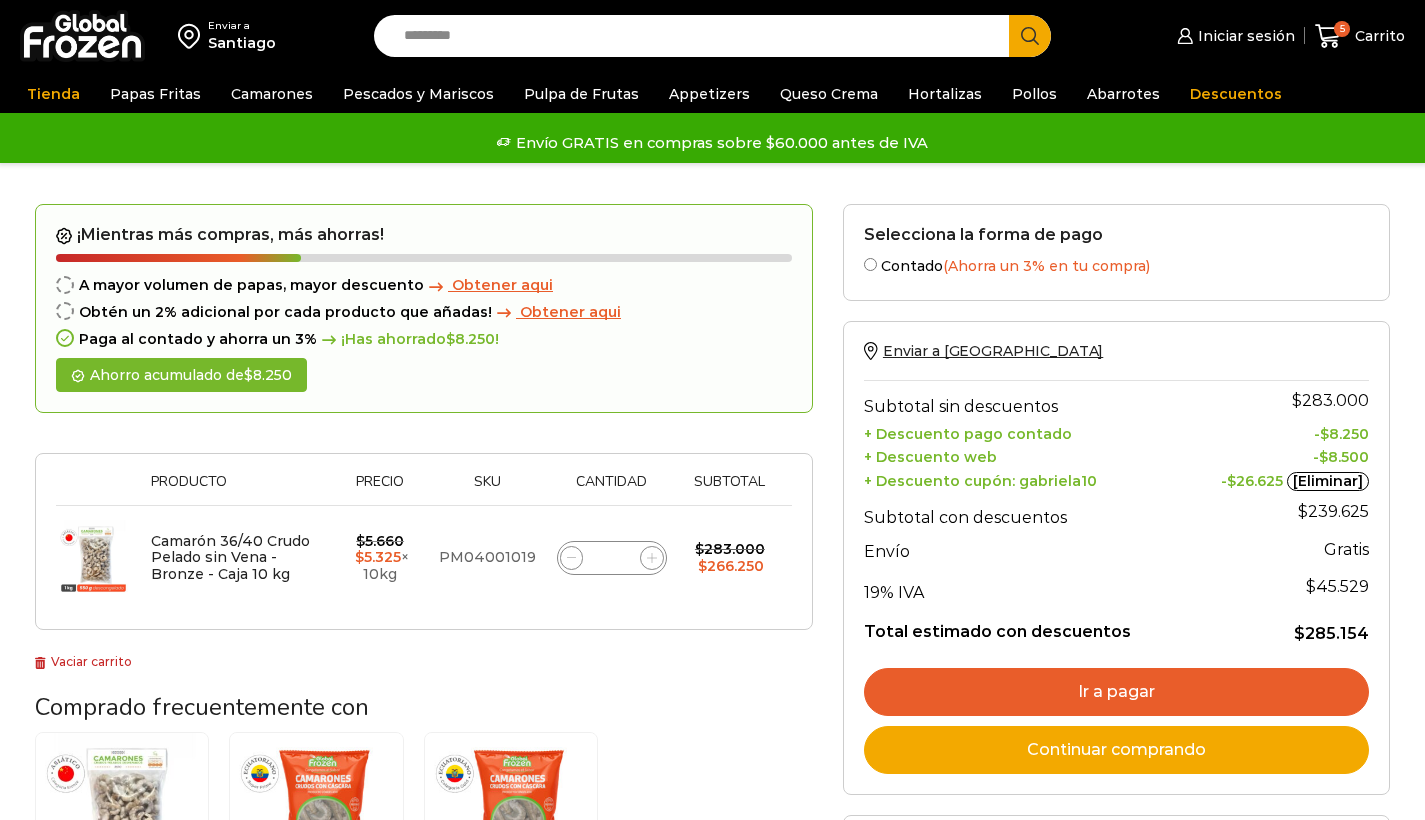 scroll, scrollTop: 0, scrollLeft: 0, axis: both 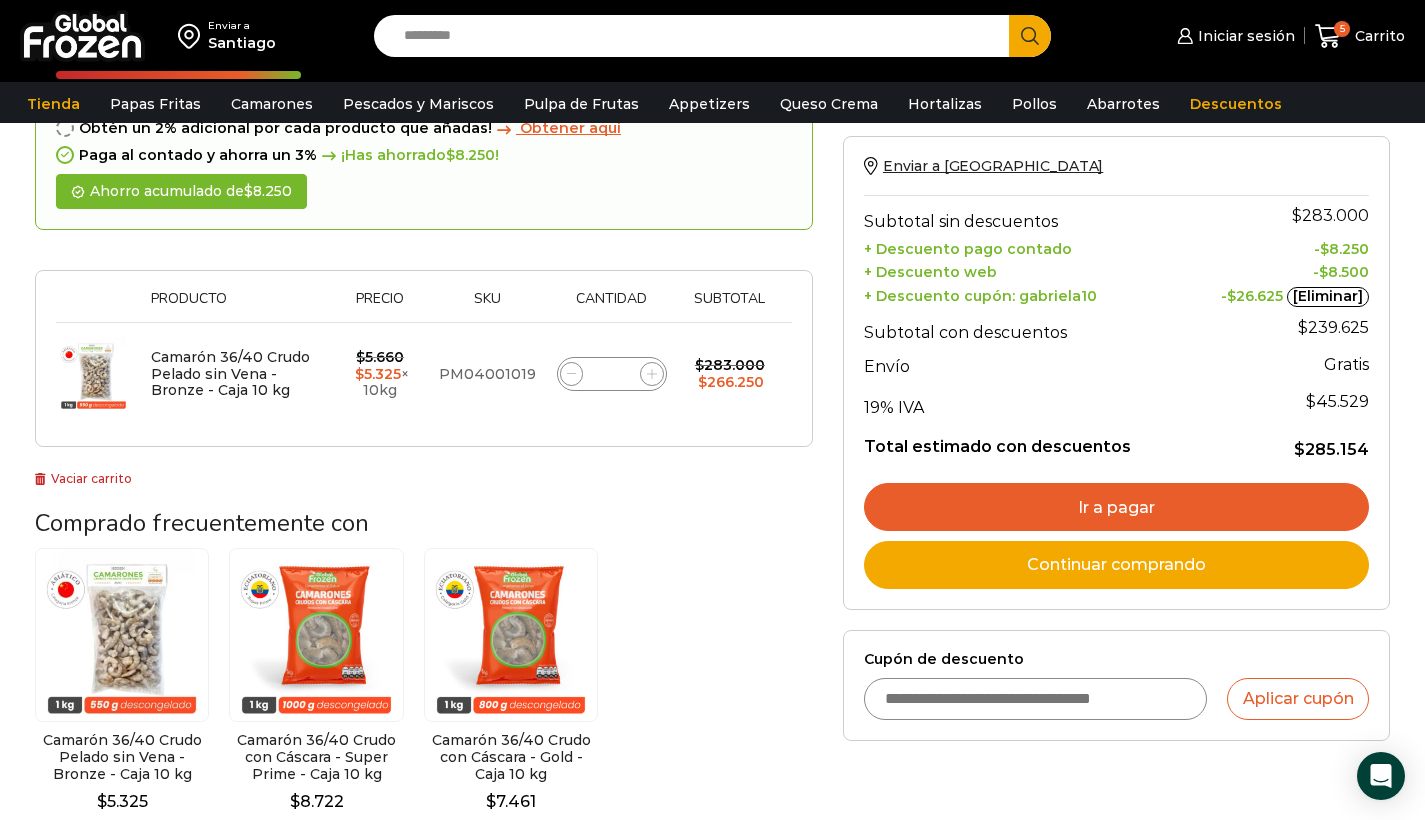 click on "Cupón de descuento" at bounding box center (1036, 699) 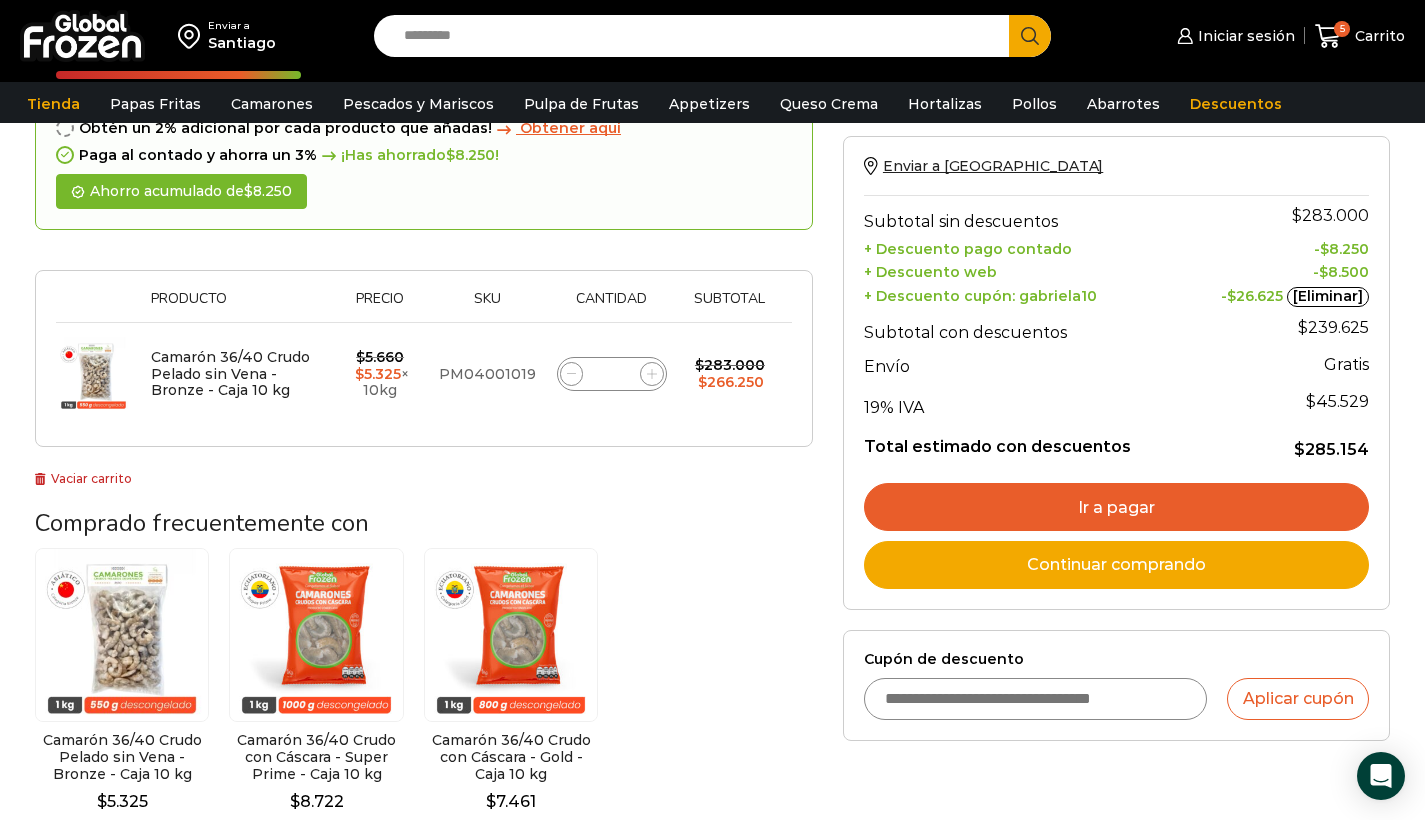 scroll, scrollTop: 0, scrollLeft: 0, axis: both 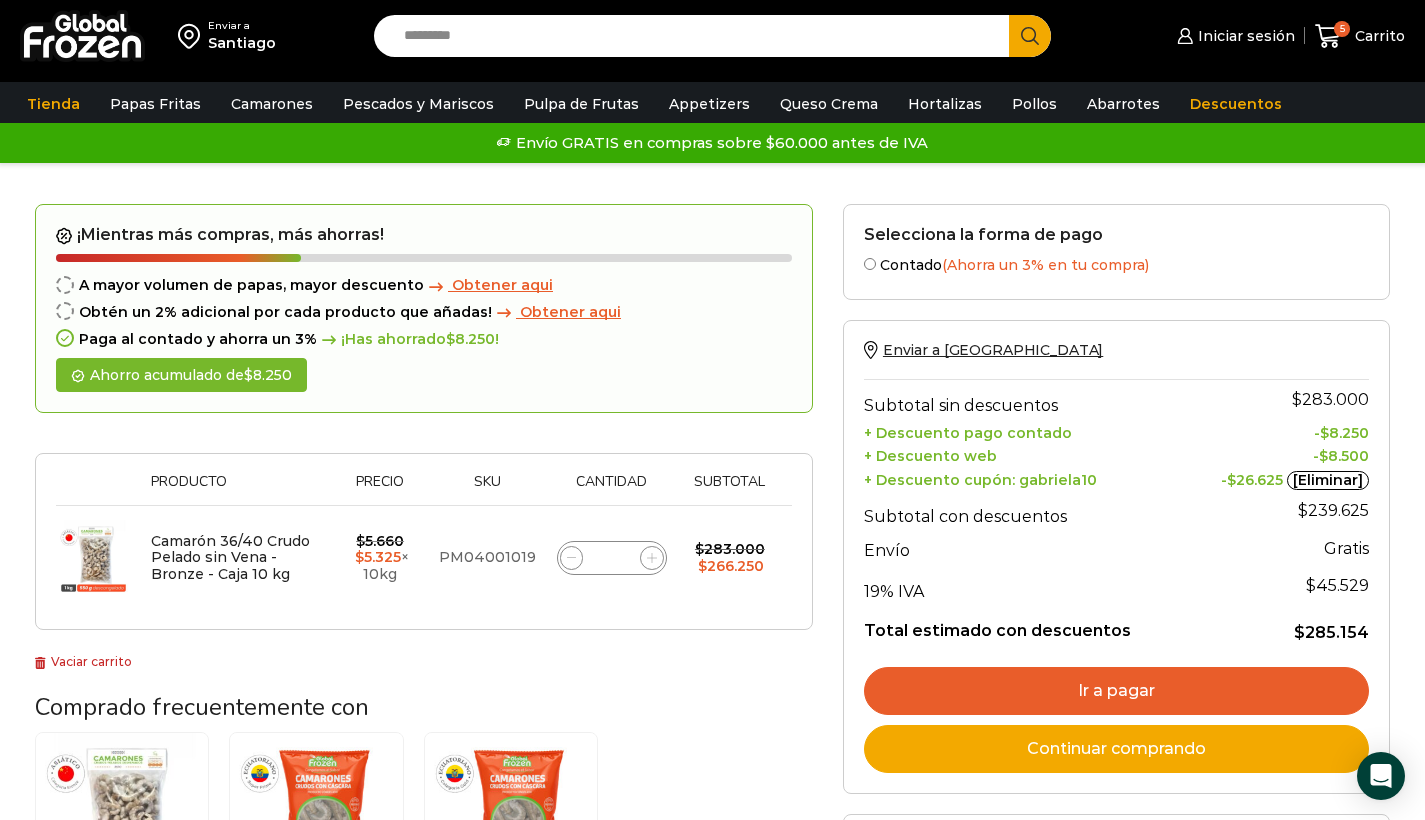 click 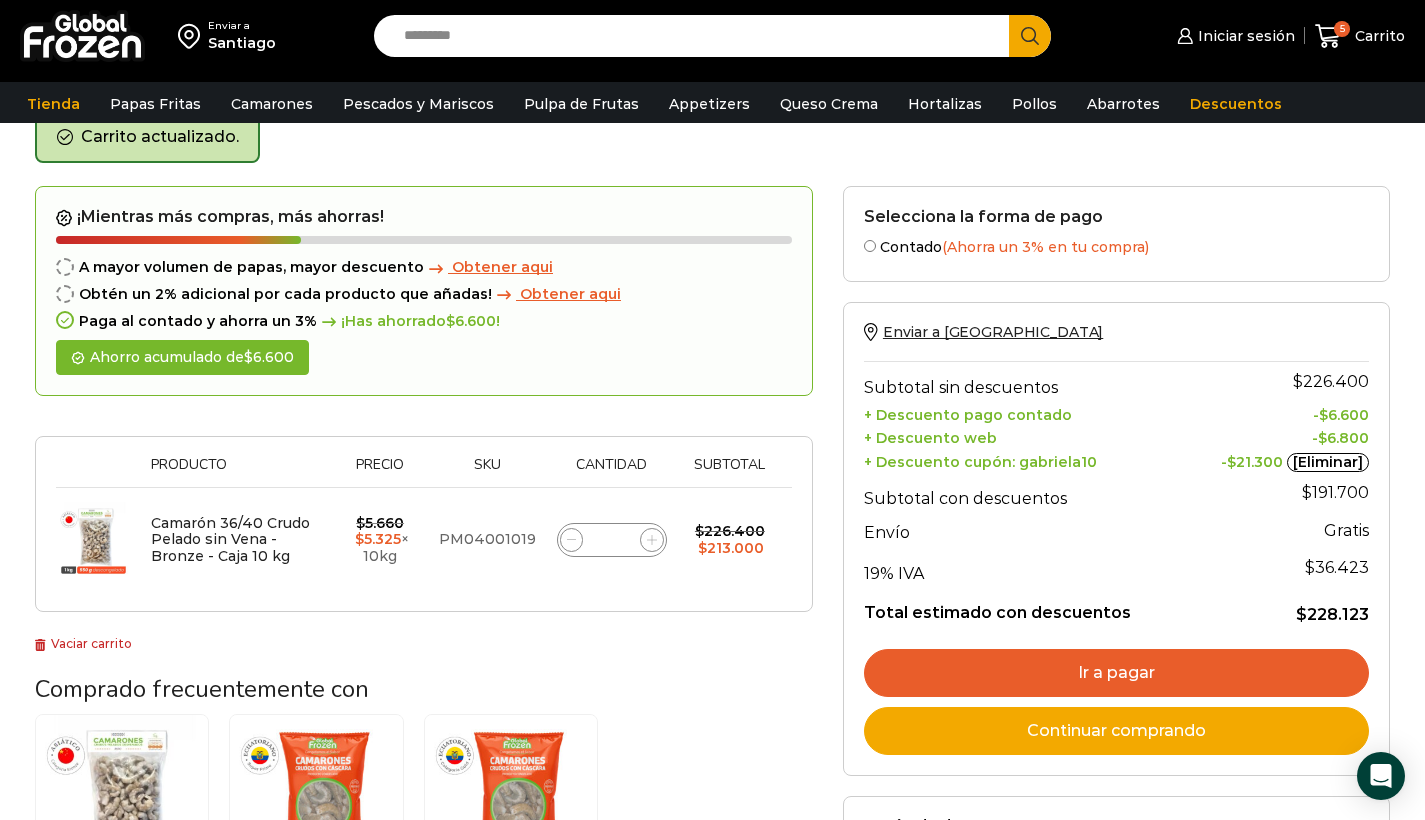 scroll, scrollTop: 103, scrollLeft: 0, axis: vertical 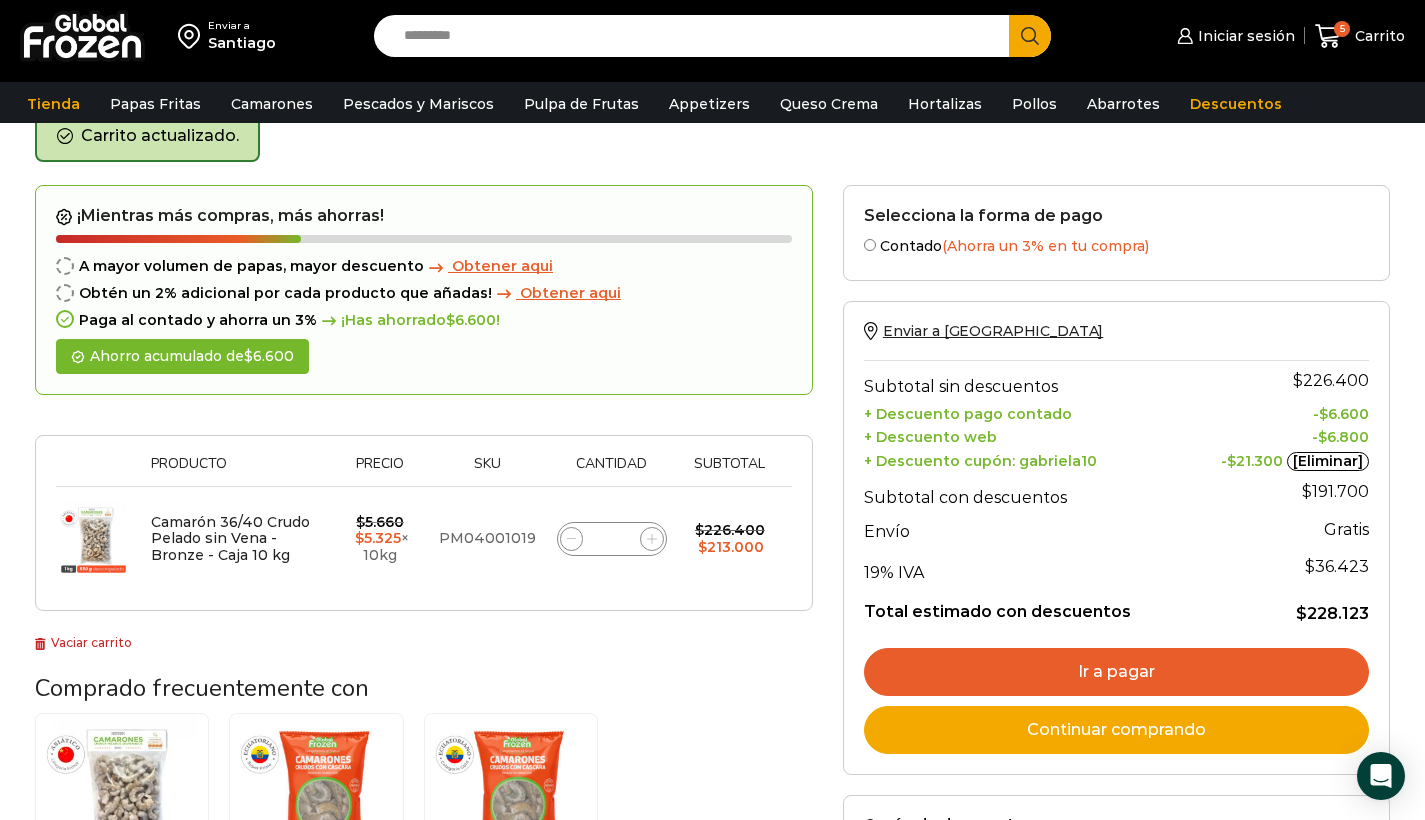click 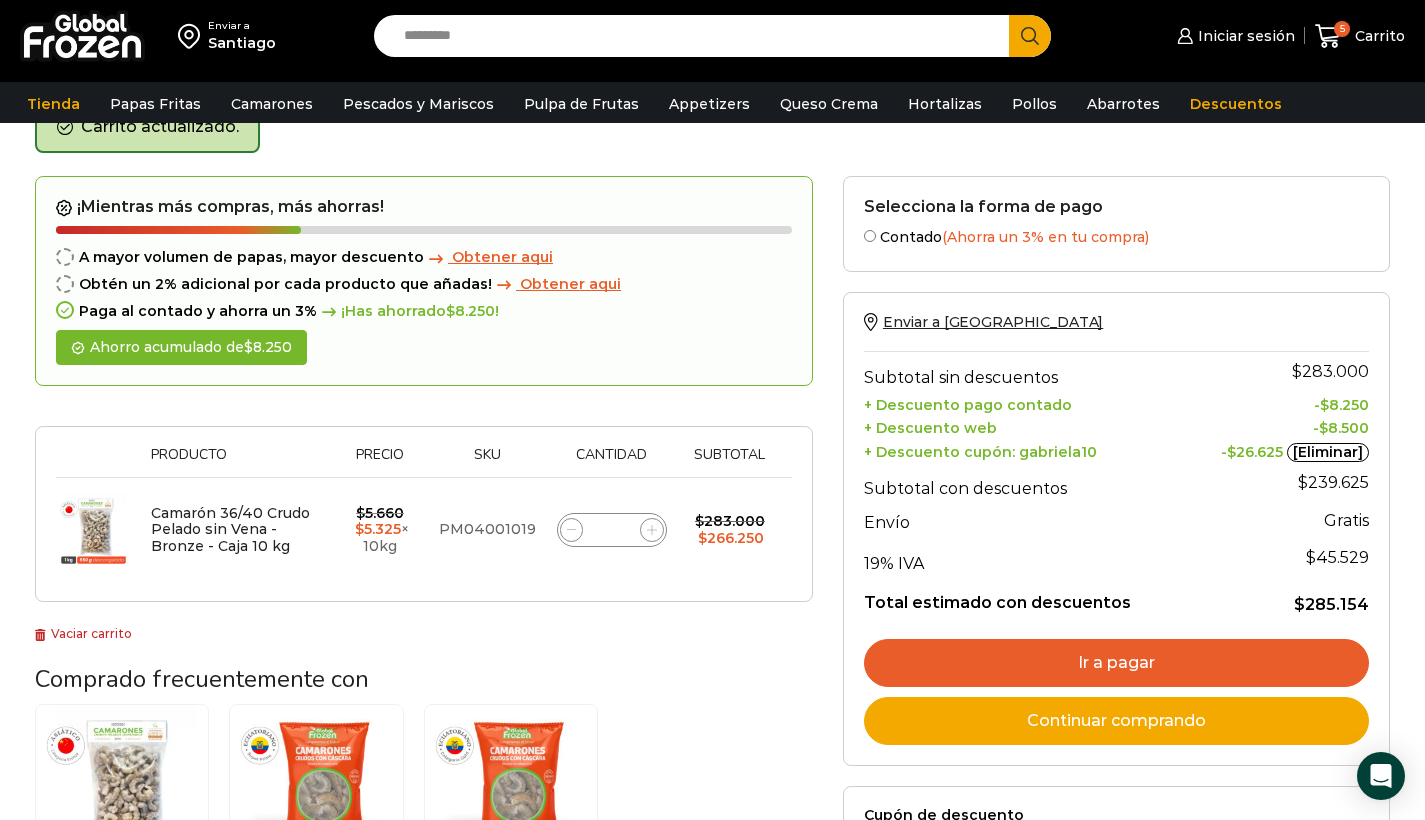 scroll, scrollTop: 113, scrollLeft: 0, axis: vertical 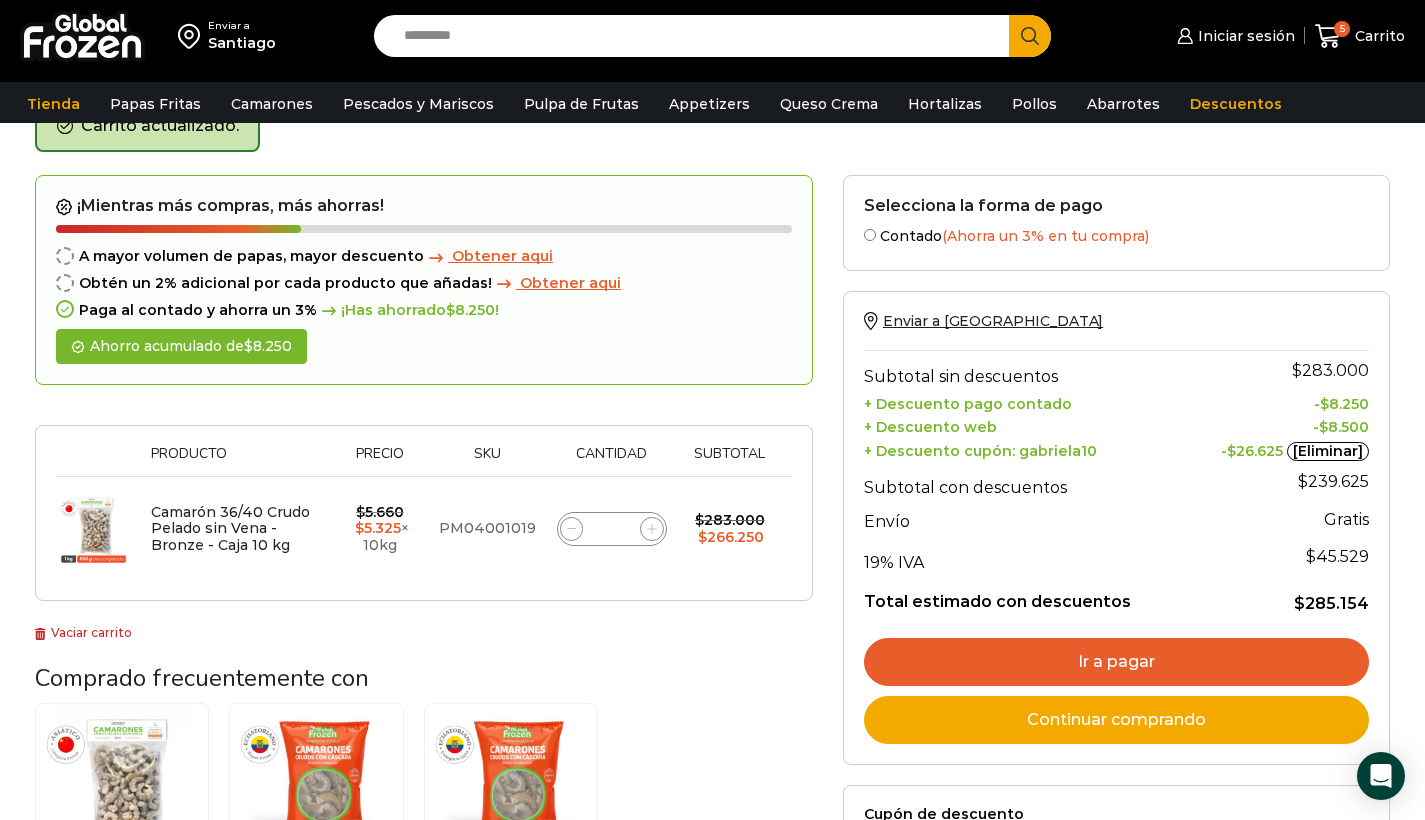 click on "Ir a pagar" at bounding box center [1116, 662] 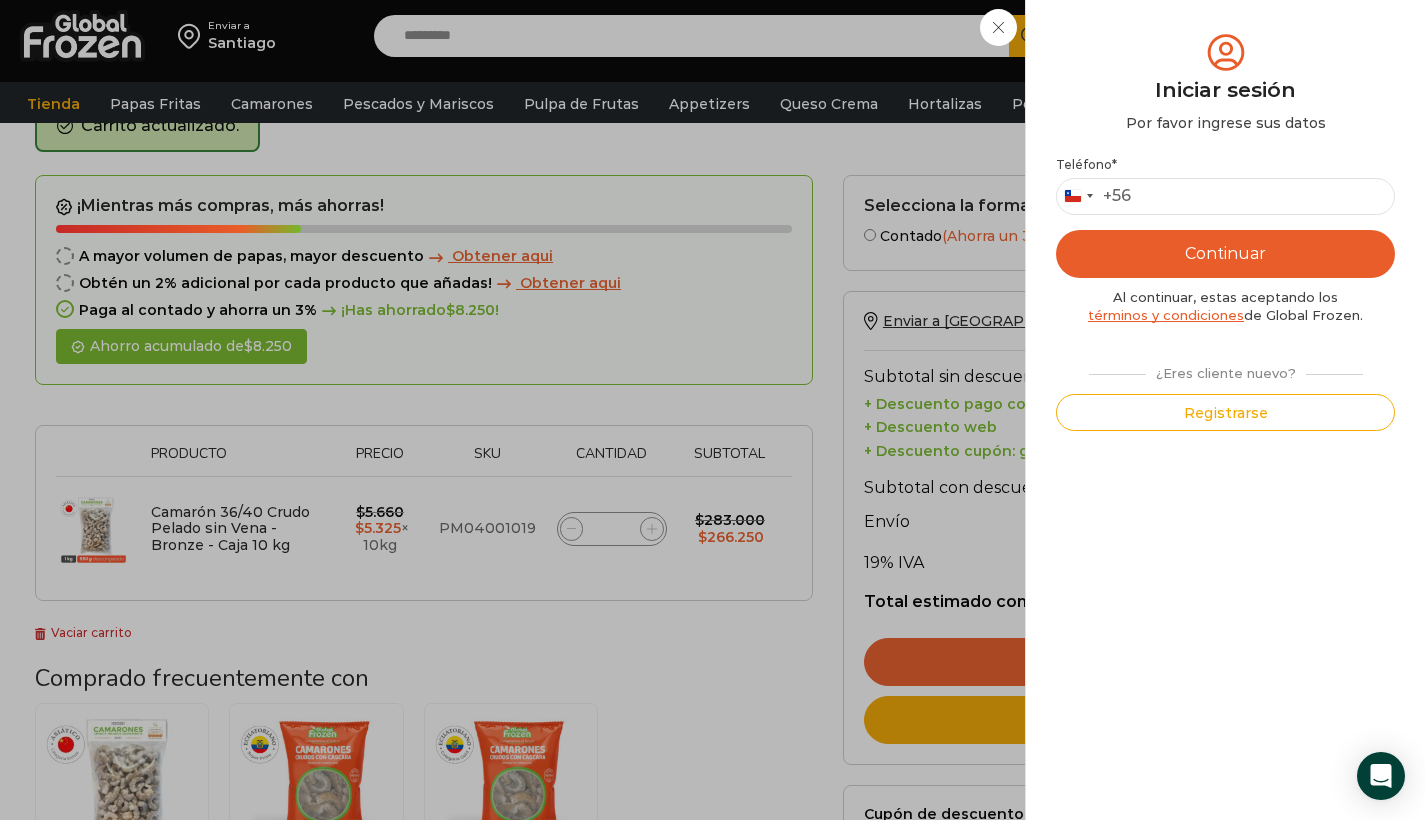 click on "Iniciar sesión
Mi cuenta
Login
Register
Iniciar sesión
Por favor ingrese sus datos
Iniciar sesión
Se envió un mensaje de WhatsApp con el código de verificación a tu teléfono
* ." at bounding box center (1233, 36) 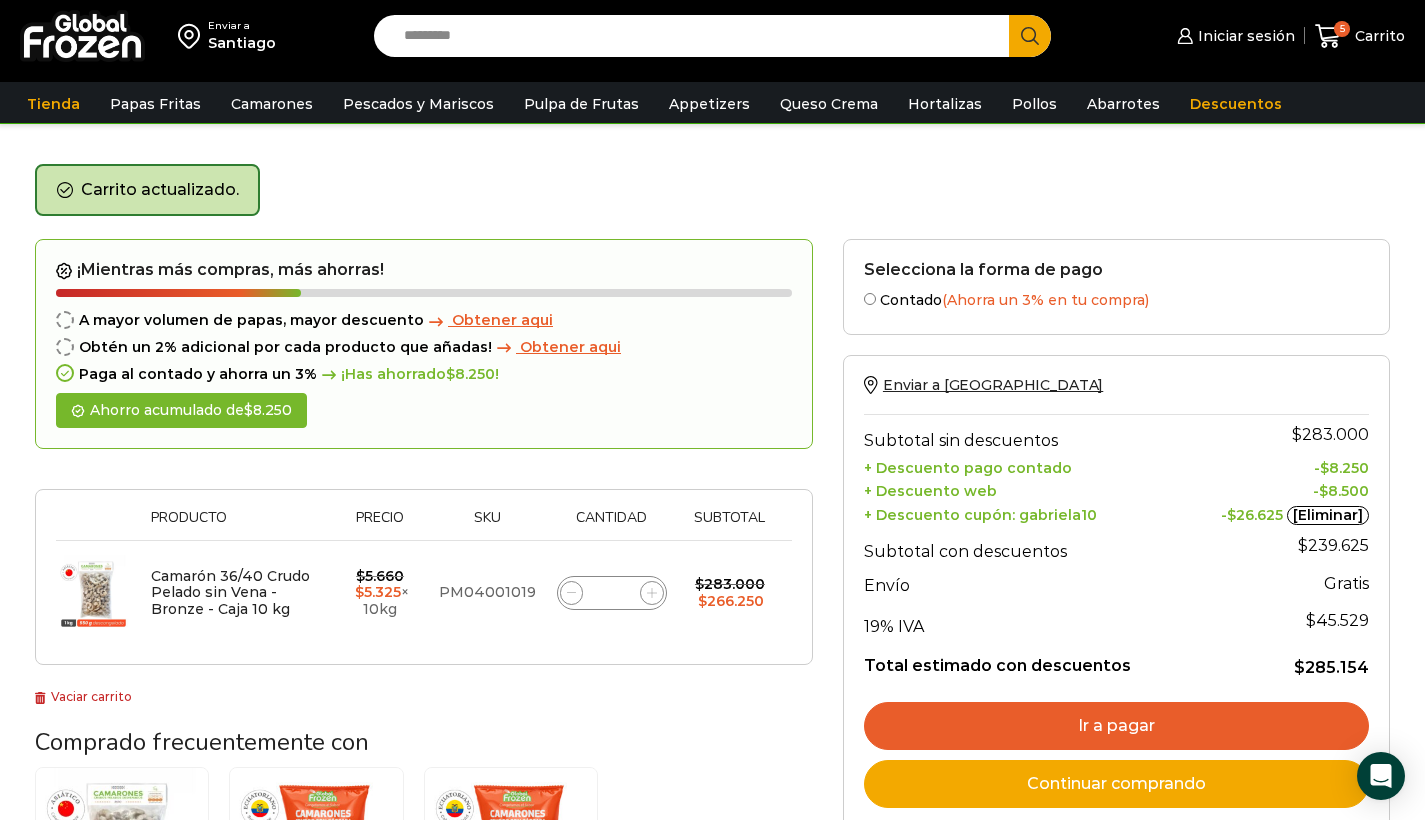 scroll, scrollTop: 88, scrollLeft: 0, axis: vertical 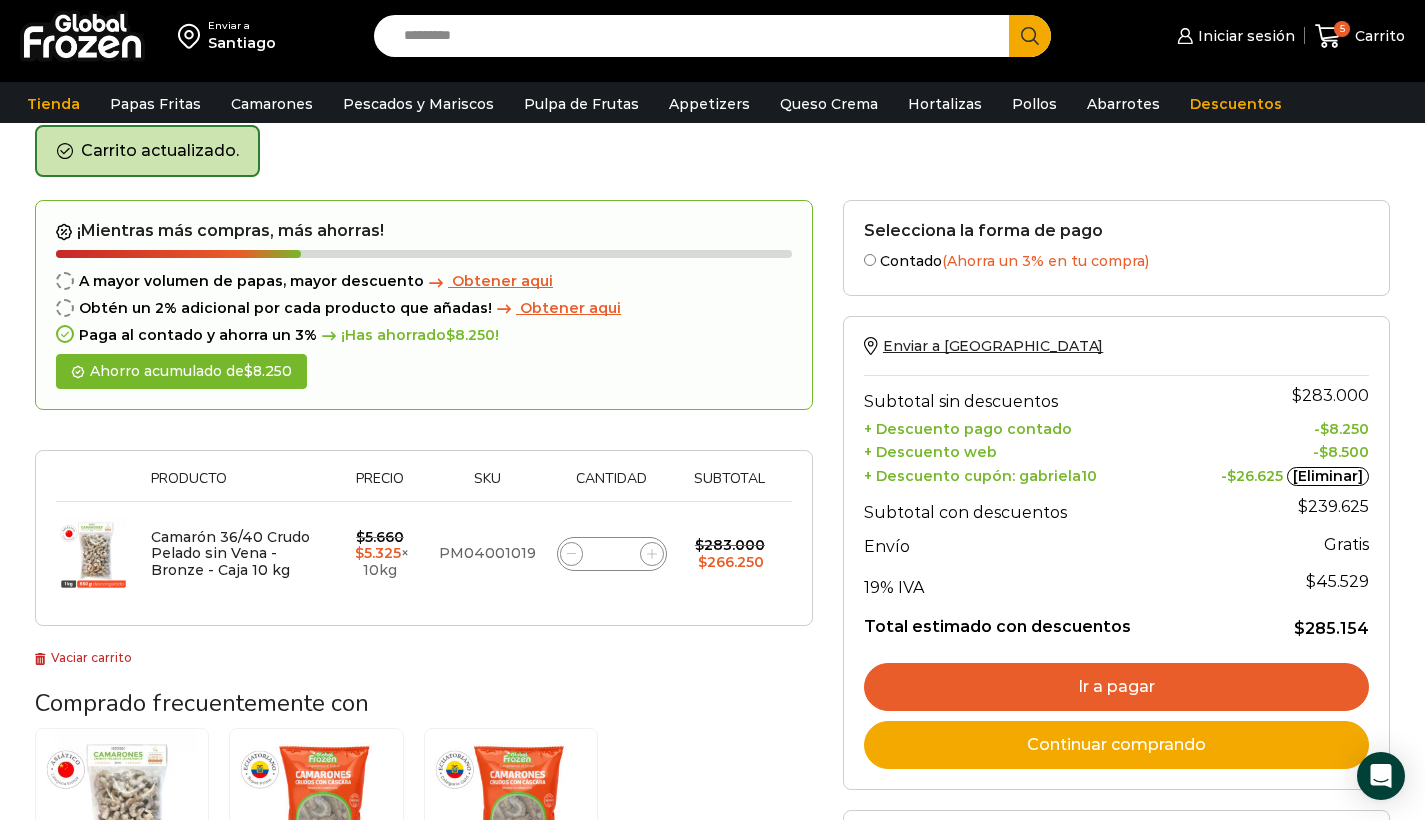 click on "Ir a pagar" at bounding box center (1116, 687) 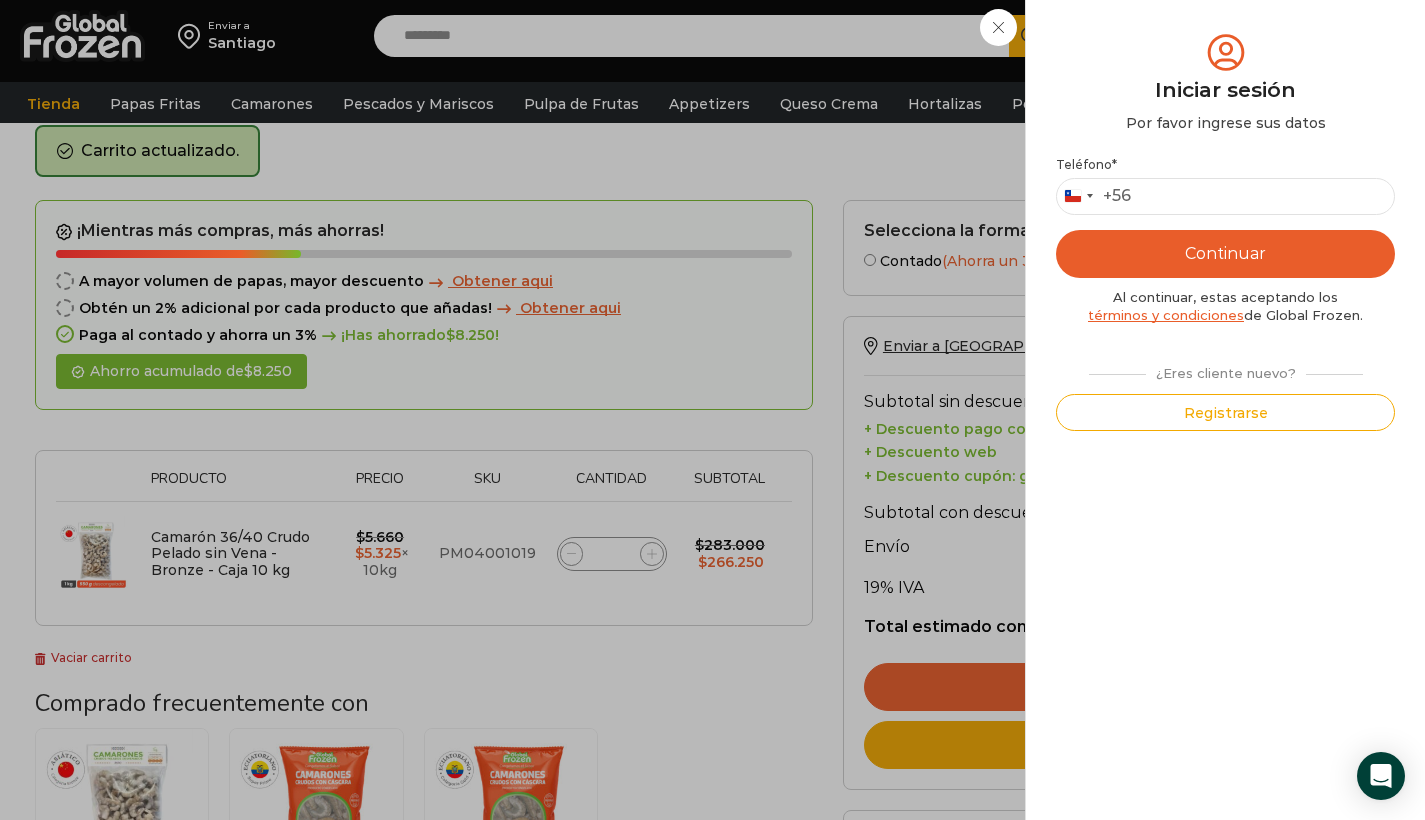 click on "Iniciar sesión
Mi cuenta
Login
Register
Iniciar sesión
Por favor ingrese sus datos
Iniciar sesión
Se envió un mensaje de WhatsApp con el código de verificación a tu teléfono
* ." at bounding box center [1233, 36] 